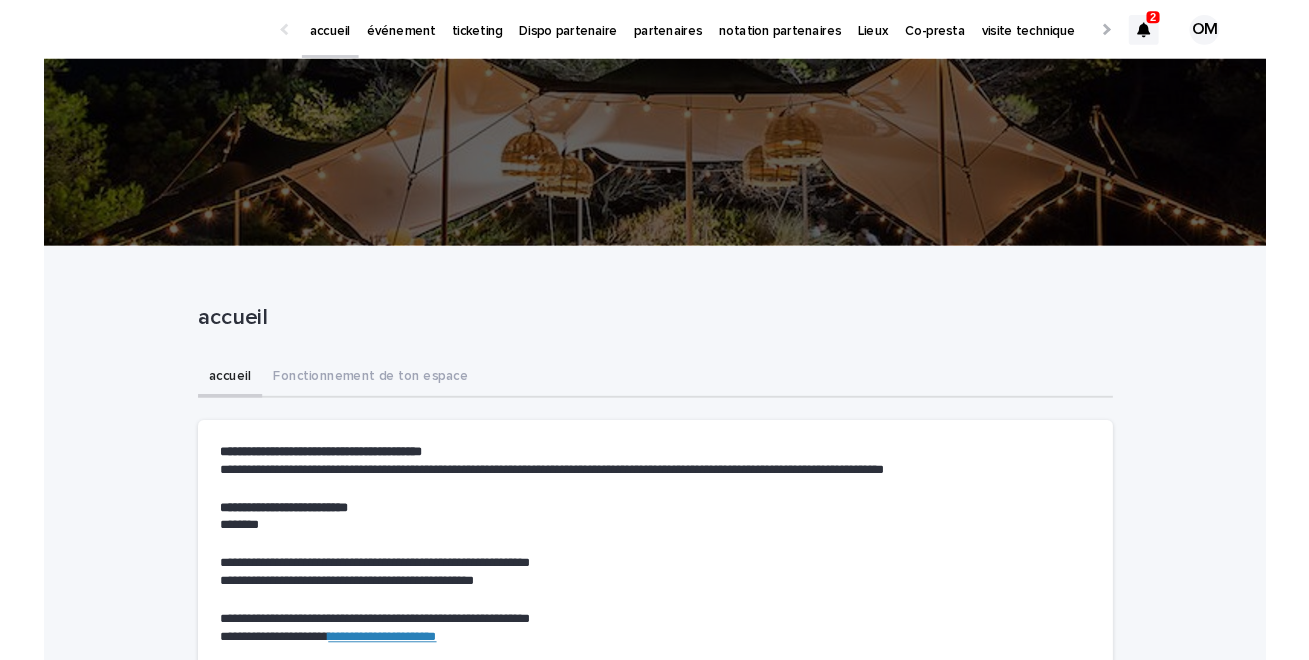 scroll, scrollTop: 0, scrollLeft: 0, axis: both 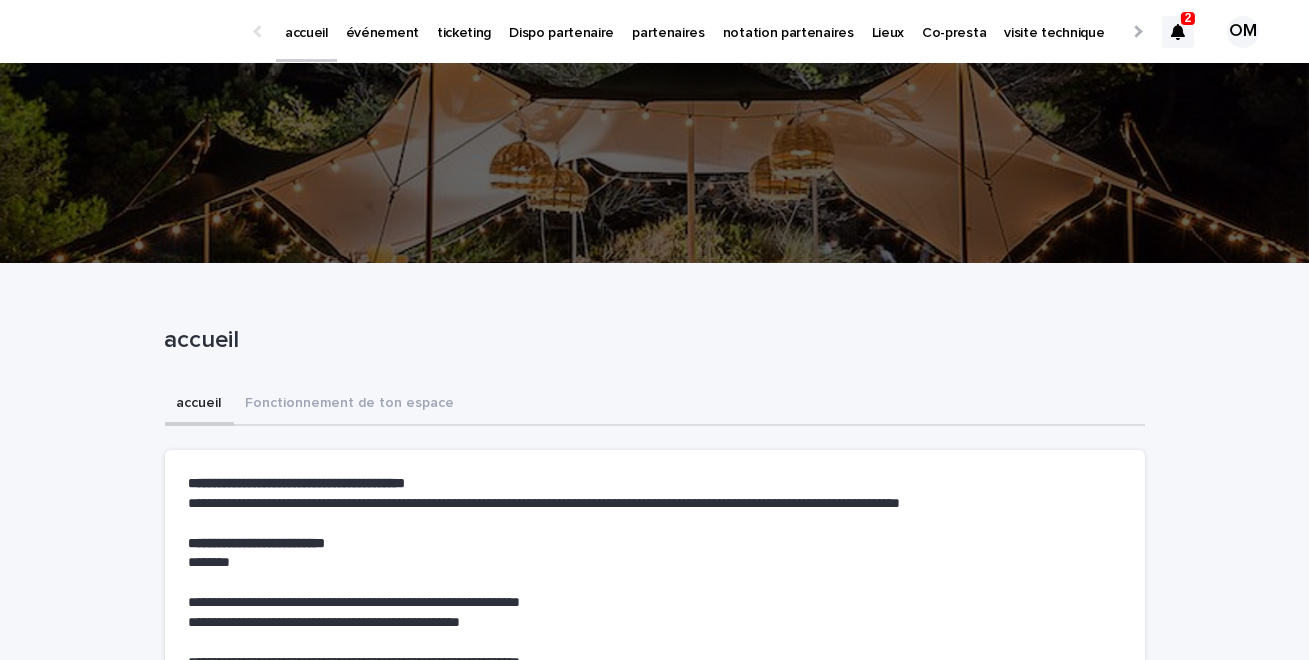 click on "événement" at bounding box center (382, 21) 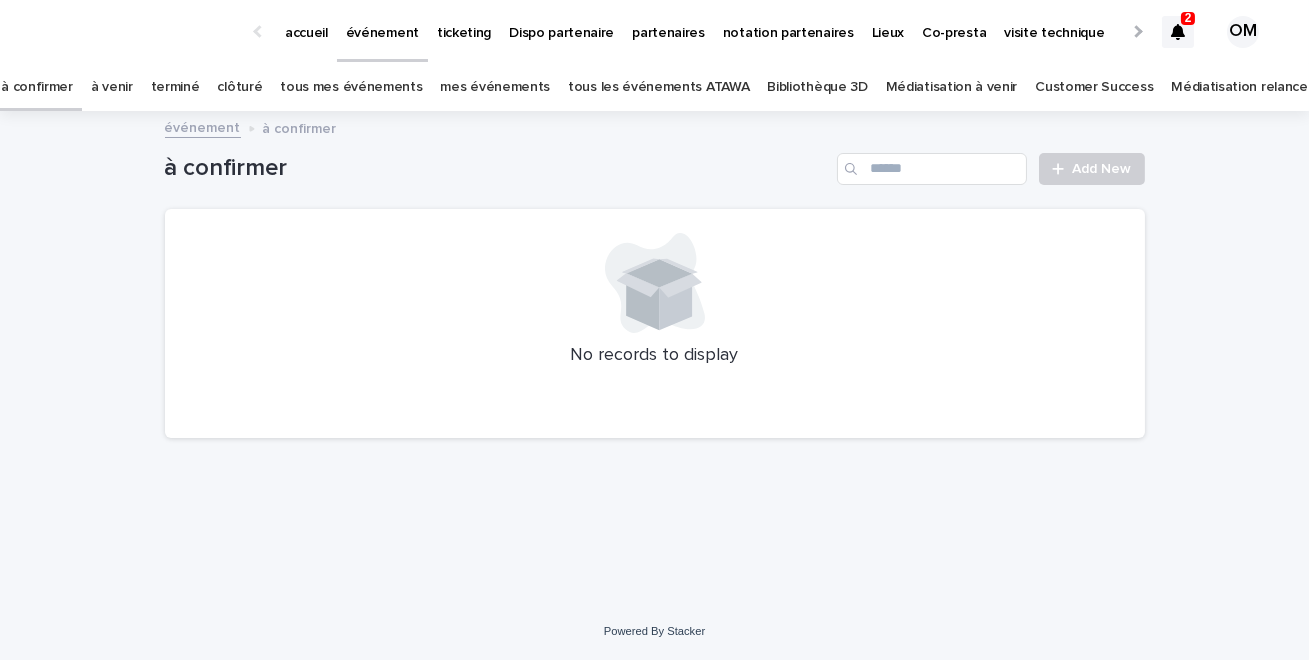 click on "tous les événements ATAWA" at bounding box center (658, 87) 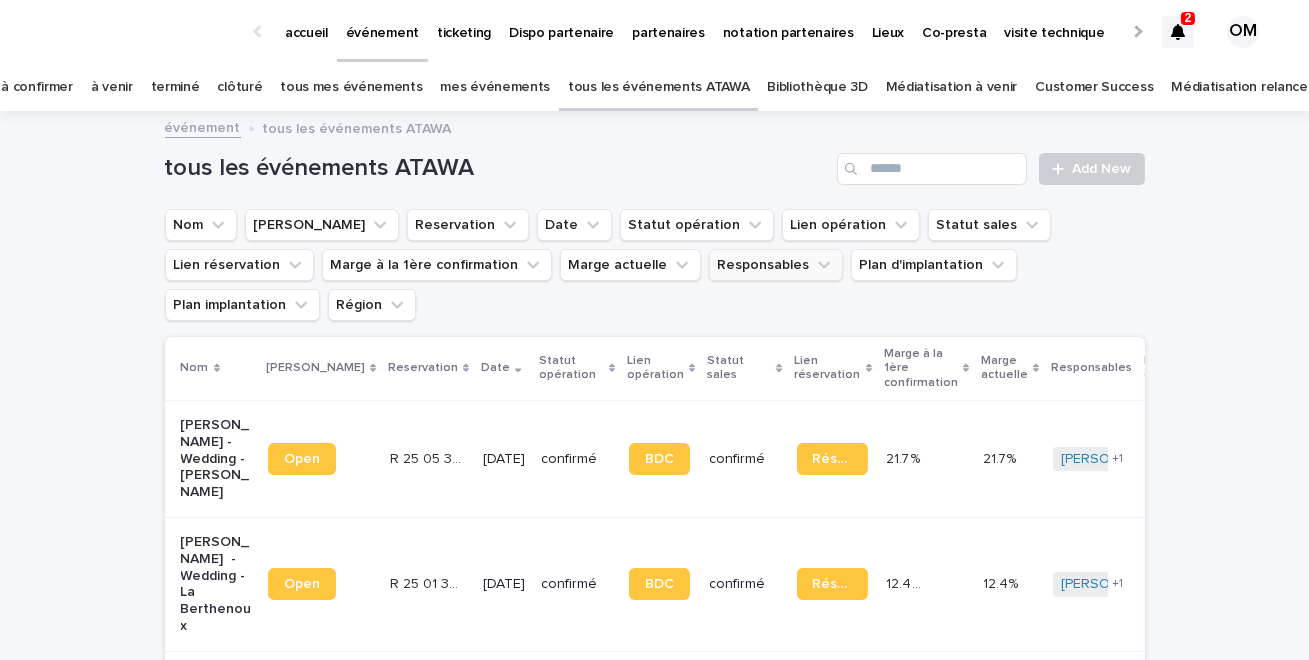 click on "Responsables" at bounding box center (776, 265) 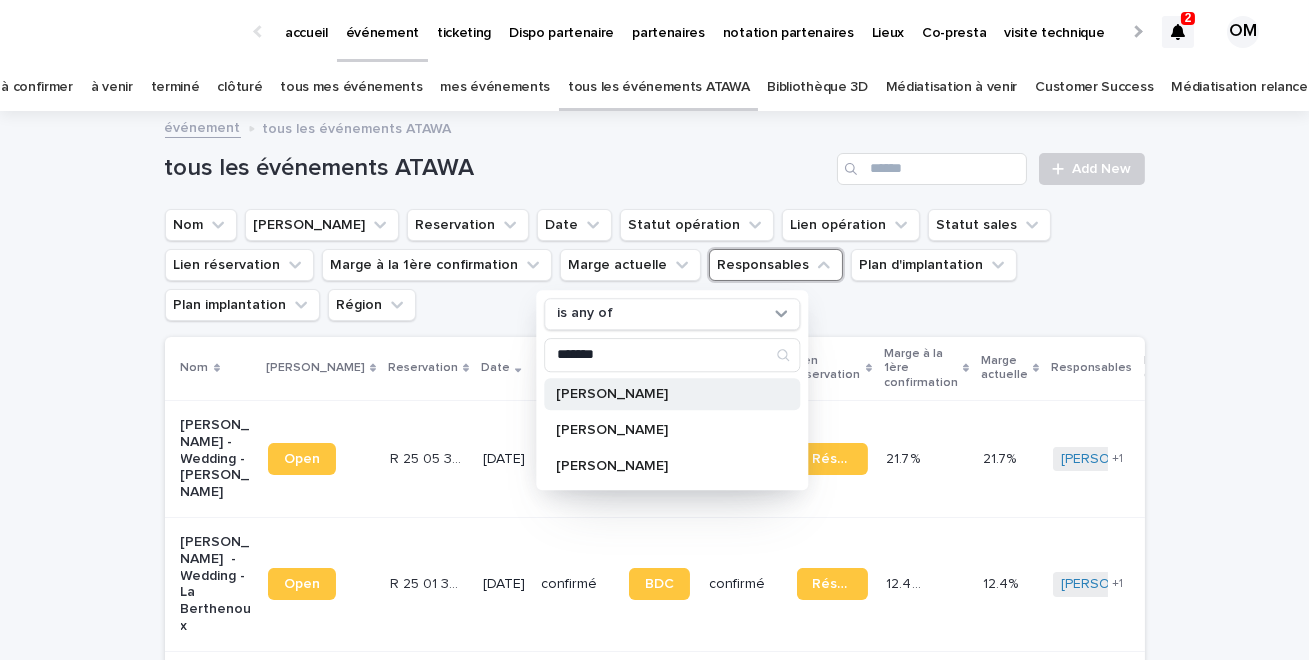 type on "*******" 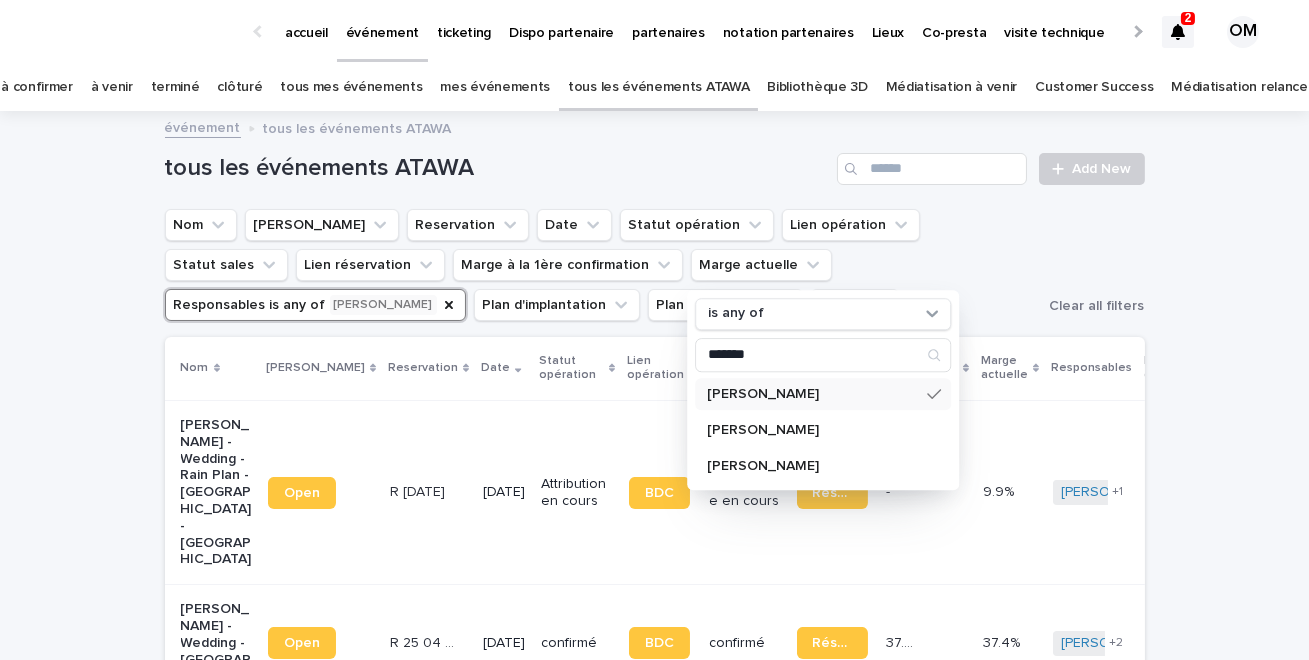 click on "Loading... Saving… Loading... Saving… tous les événements ATAWA Add New Nom Lien Stacker Reservation Date Statut opération Lien opération Statut sales Lien réservation Marge à la 1ère confirmation Marge actuelle Responsables is any of Aurélie Cointrel is any of ******* Aurélie Cointrel Aurélie Vlietinck Aurélien Cailloce Plan d'implantation Plan implantation Région Clear all filters Nom Lien Stacker Reservation Date Statut opération Lien opération Statut sales Lien réservation Marge à la 1ère confirmation Marge actuelle Responsables Plan d'implantation Plan implantation Région Diane Alexandra Gasser - Wedding - Rain Plan - Chateau Saint Maur - Cogolin Open R 25 06 2032 R 25 06 2032   13/6/2026 Attribution en cours BDC Commande en cours Réservation - -   9.9% 9.9%   Aurélie Cointrel   William Hearsey   + 1 - PACA PACA   Ola Weber - Wedding - Baurecueil Open R 25 04 4433 R 25 04 4433   20/9/2025 confirmé BDC confirmé Réservation 37.4 % 37.4 %   37.4% 37.4%         + 2 -" at bounding box center [654, 1697] 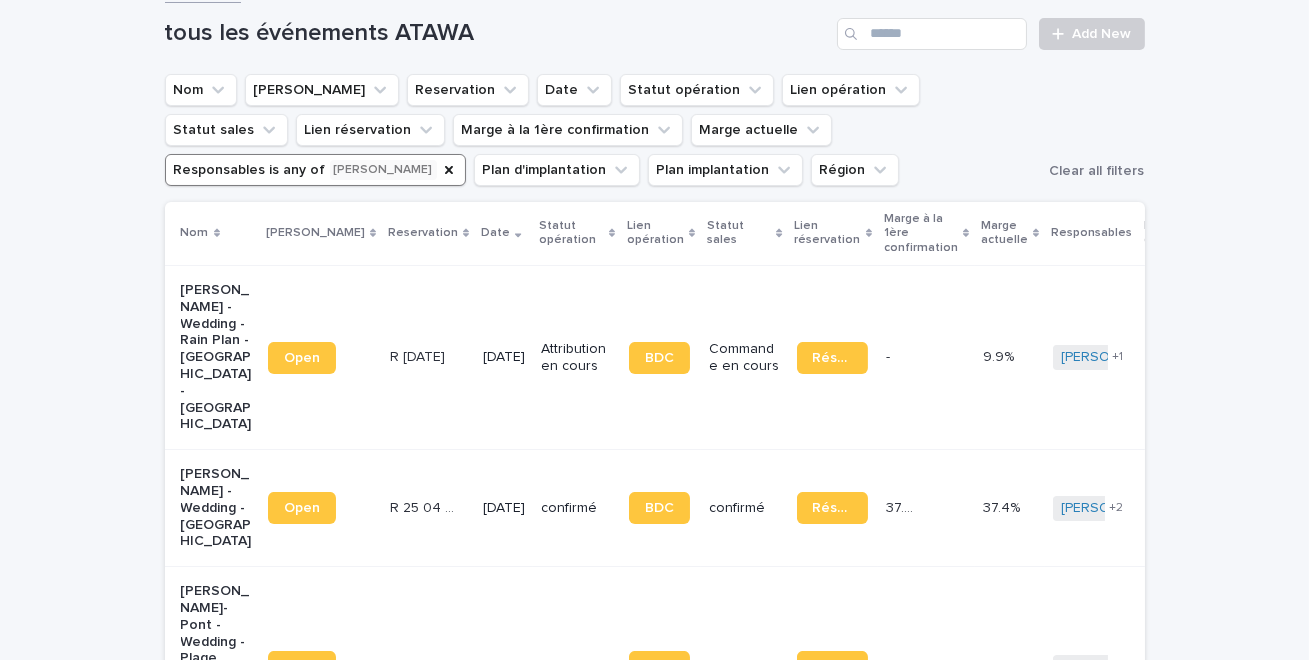 scroll, scrollTop: 150, scrollLeft: 0, axis: vertical 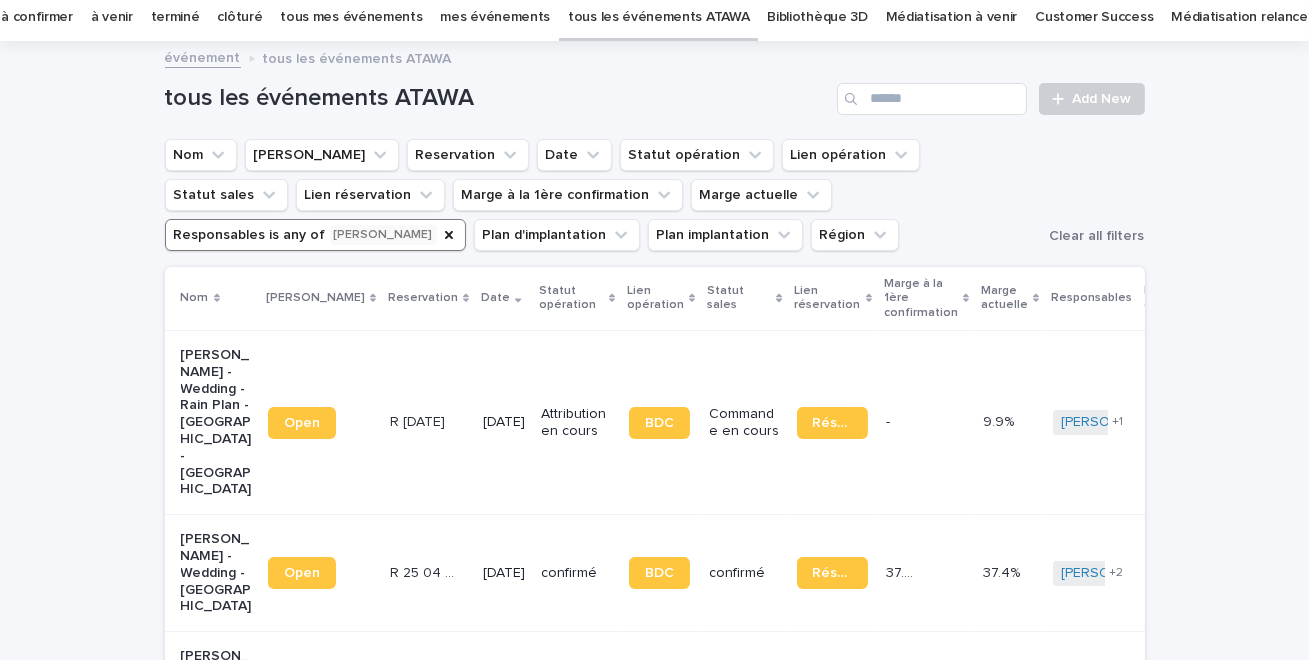 click on "13/6/2026" at bounding box center [504, 422] 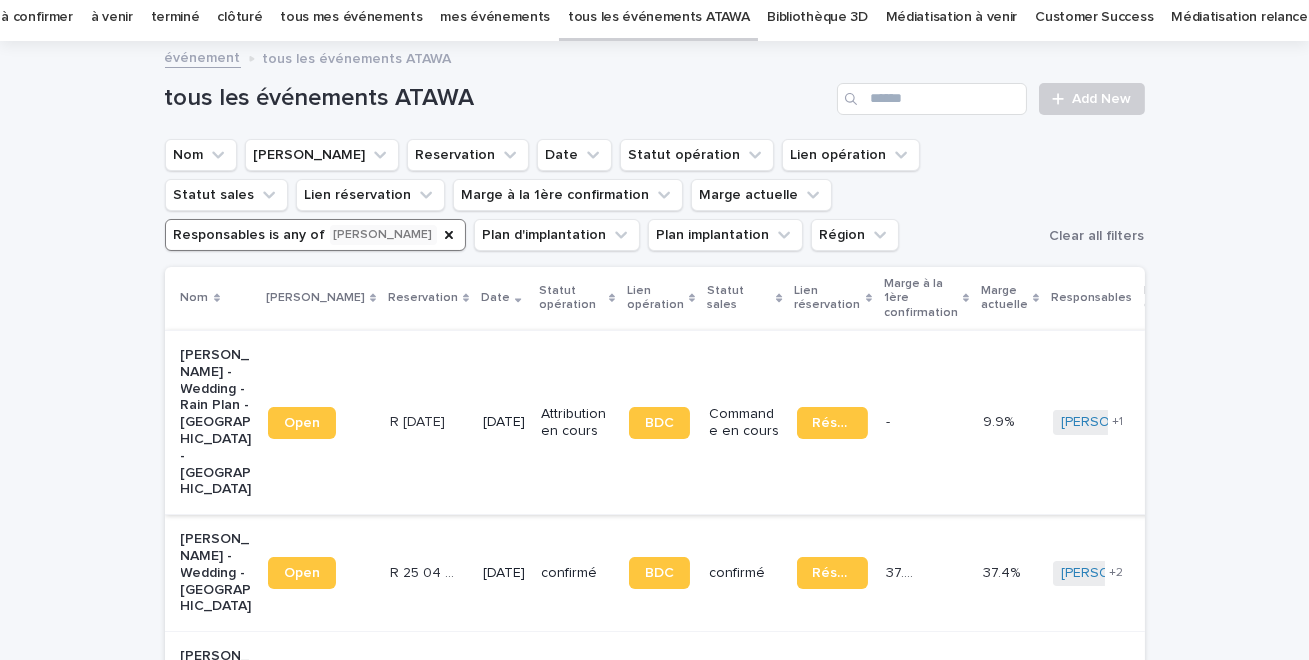 scroll, scrollTop: 0, scrollLeft: 0, axis: both 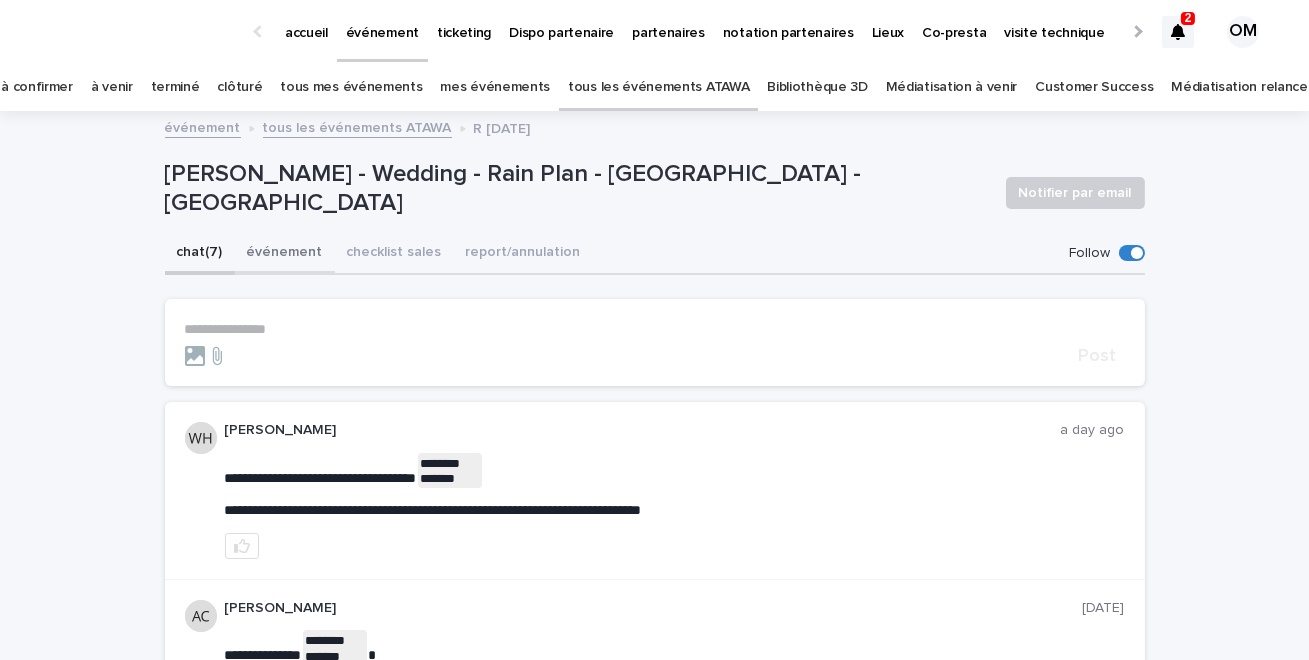click on "événement" at bounding box center (285, 254) 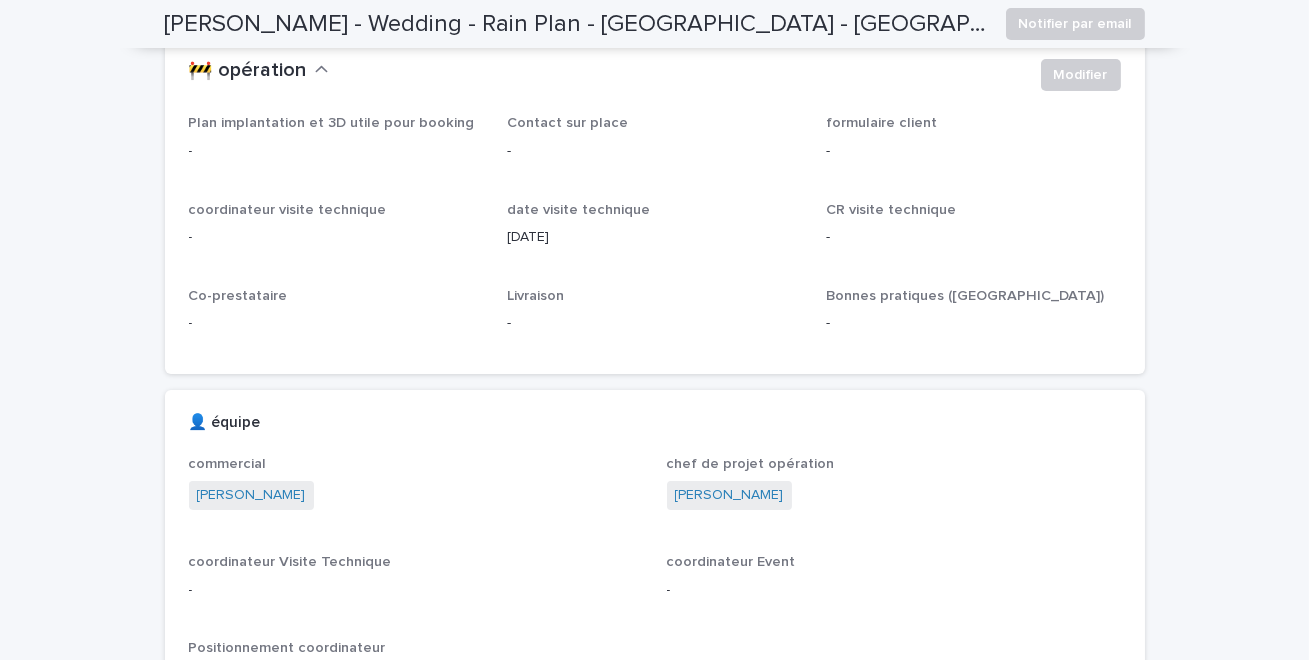 scroll, scrollTop: 0, scrollLeft: 0, axis: both 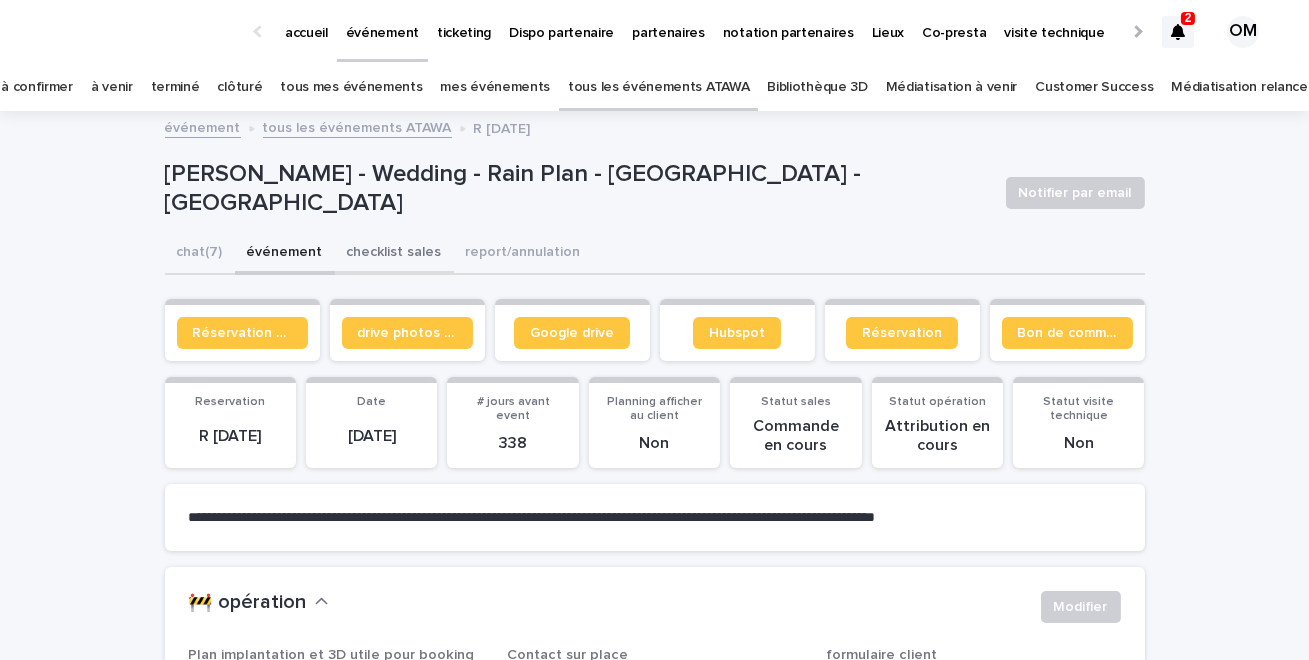 click on "checklist sales" at bounding box center [394, 254] 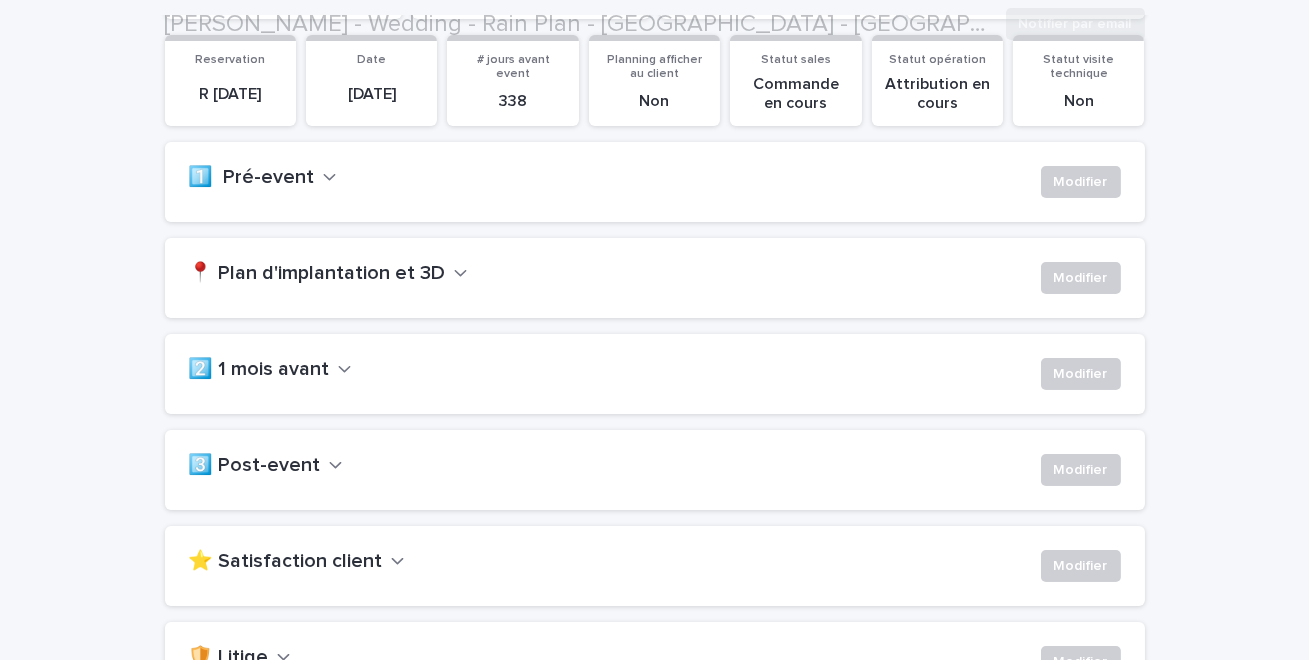 scroll, scrollTop: 360, scrollLeft: 0, axis: vertical 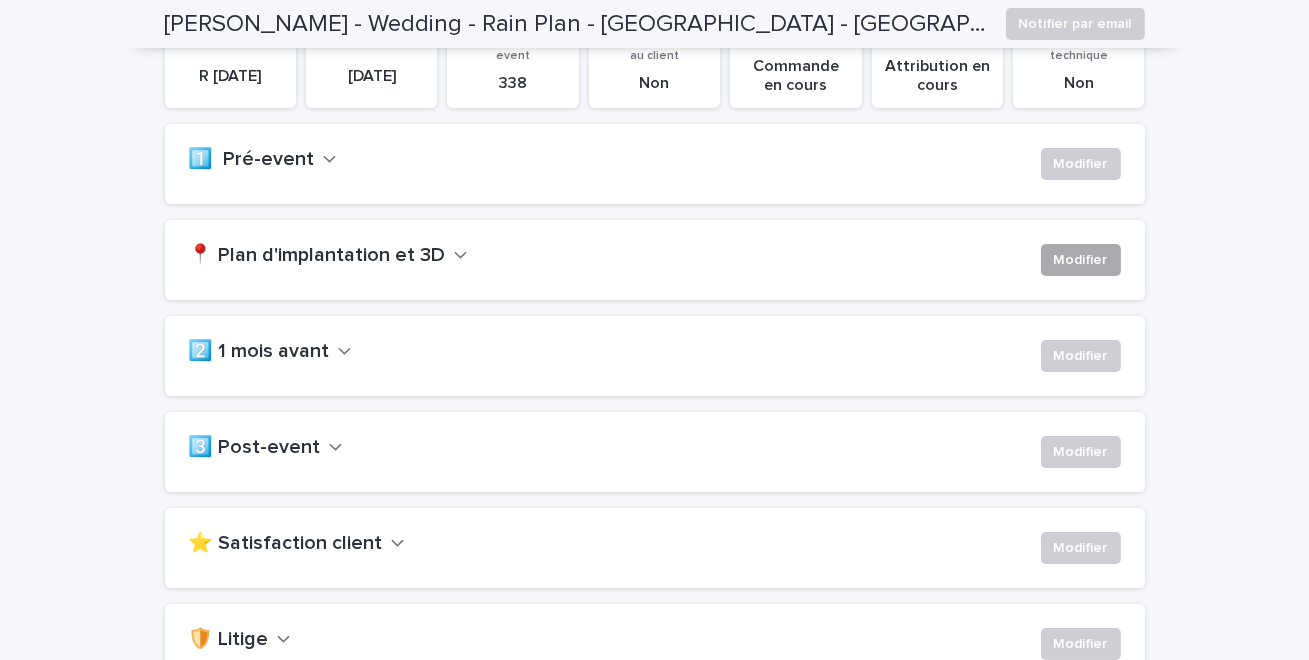 click on "Modifier" at bounding box center [1081, 260] 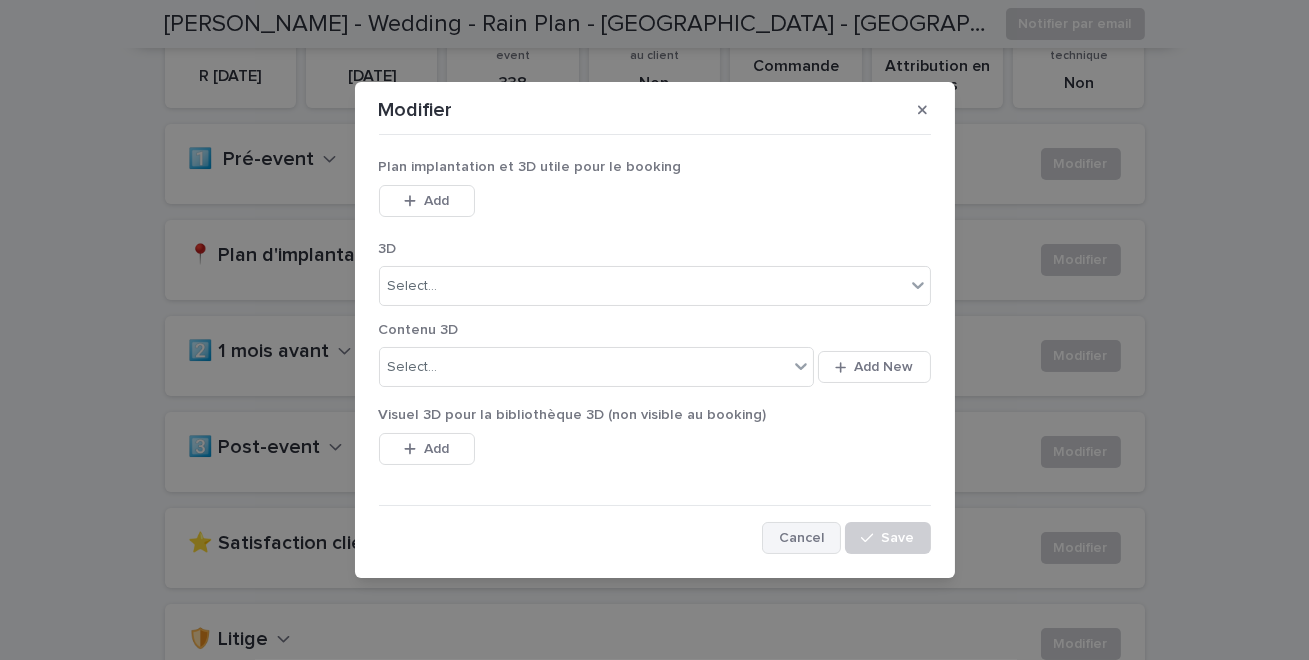 click on "Cancel" at bounding box center [801, 538] 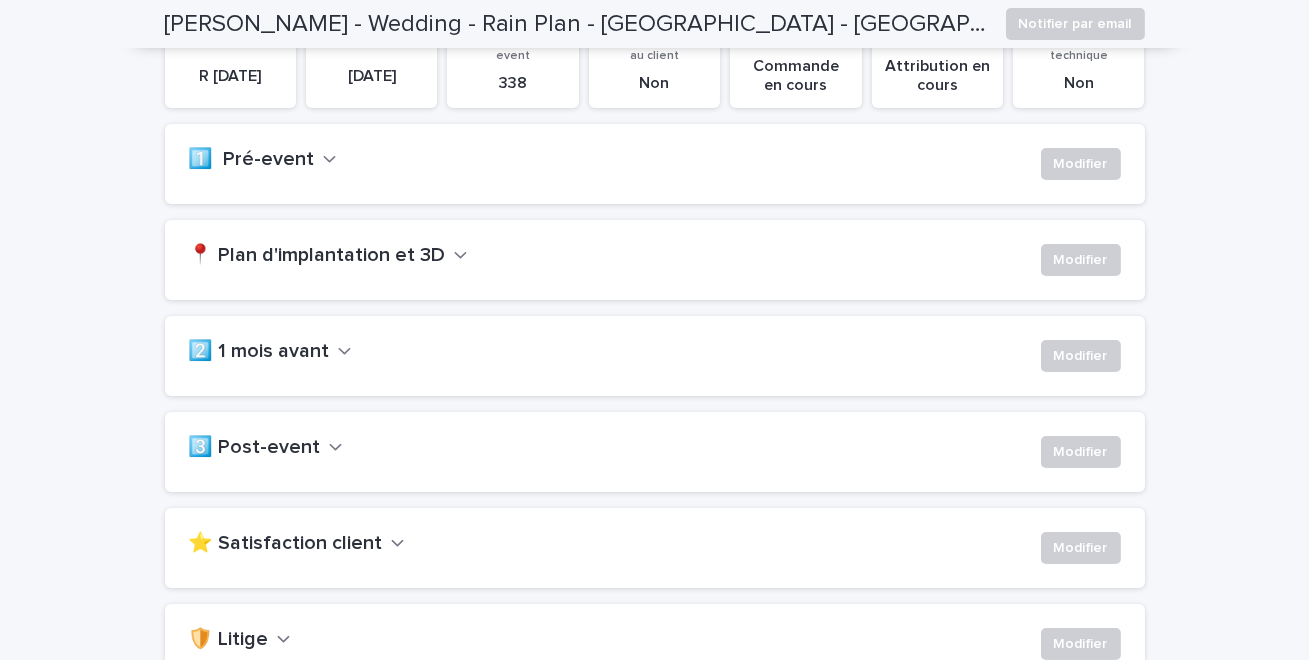 click on "📍 Plan d'implantation et 3D" at bounding box center (317, 256) 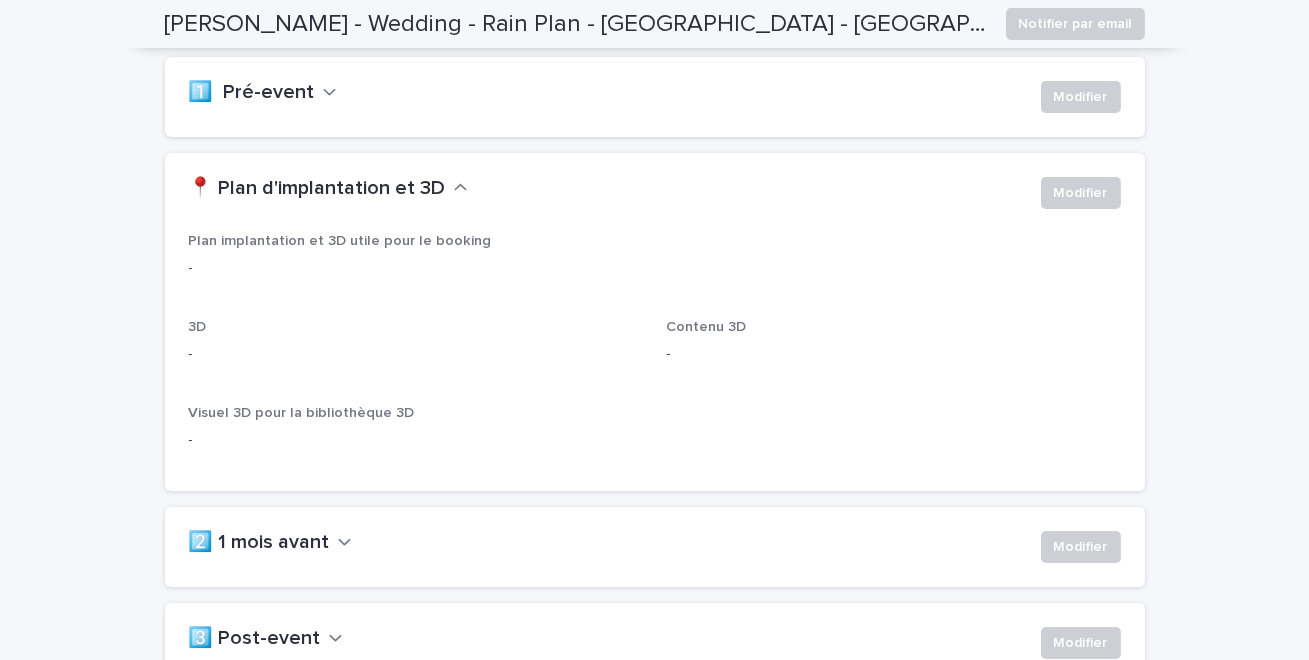 scroll, scrollTop: 399, scrollLeft: 0, axis: vertical 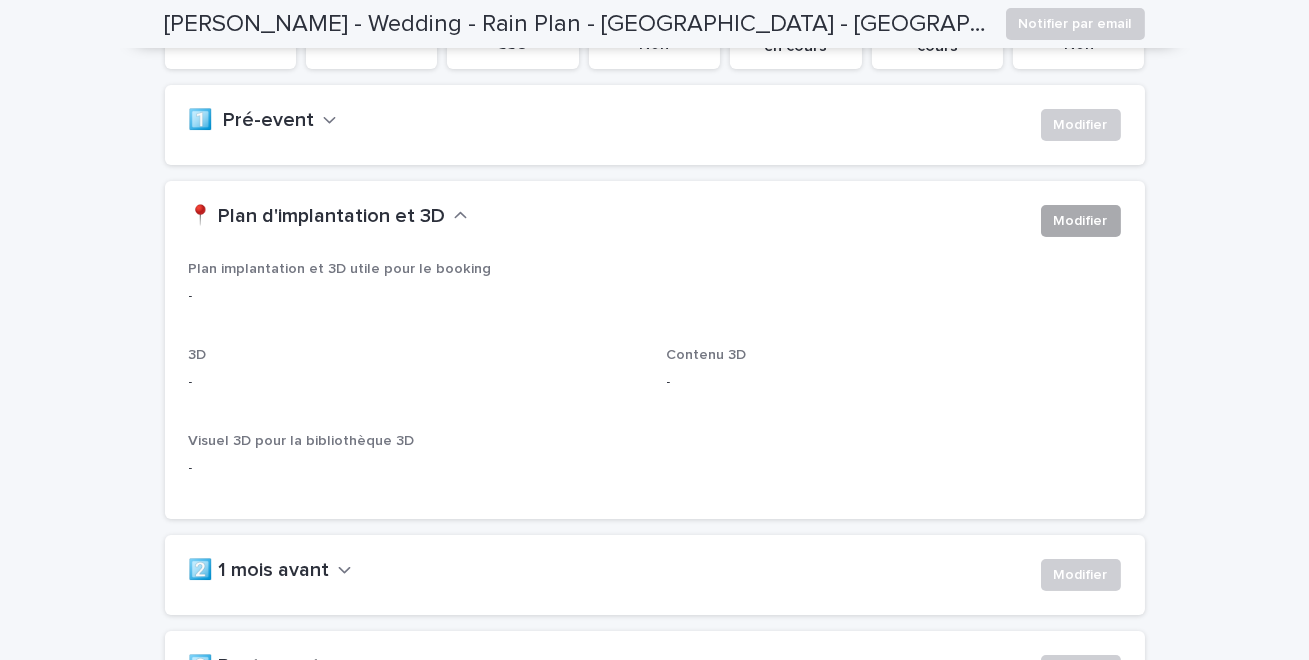 click on "Modifier" at bounding box center [1081, 221] 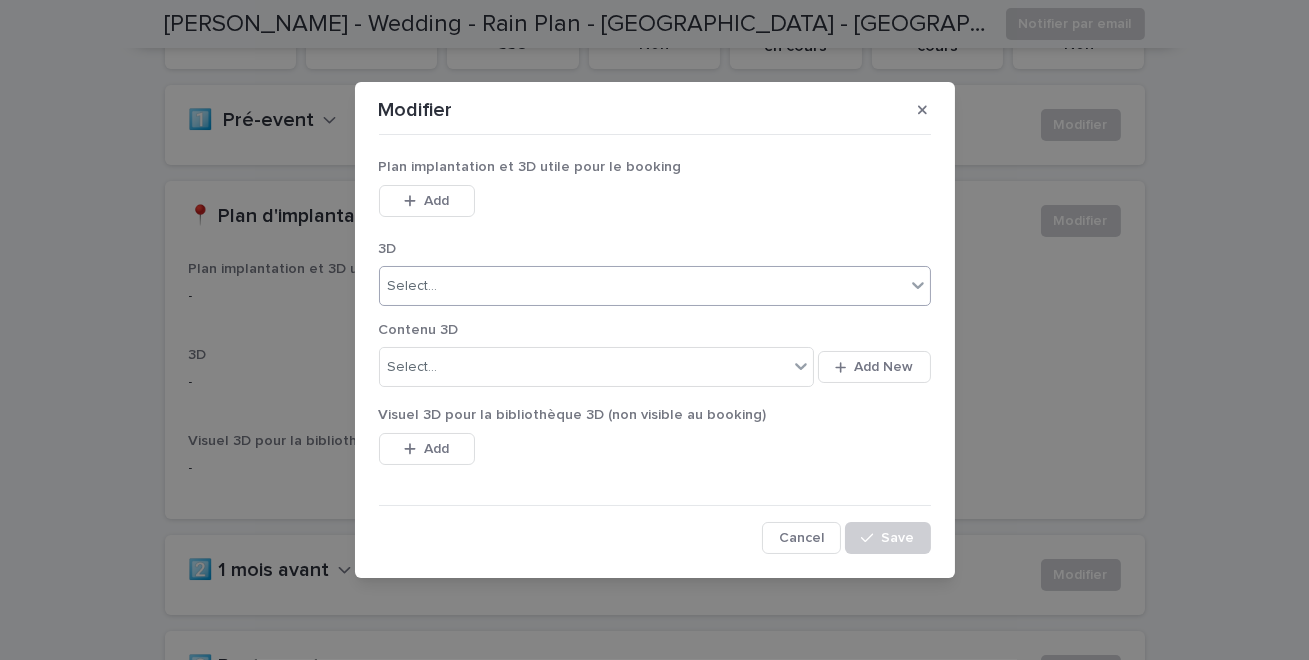 click on "Select..." at bounding box center (413, 286) 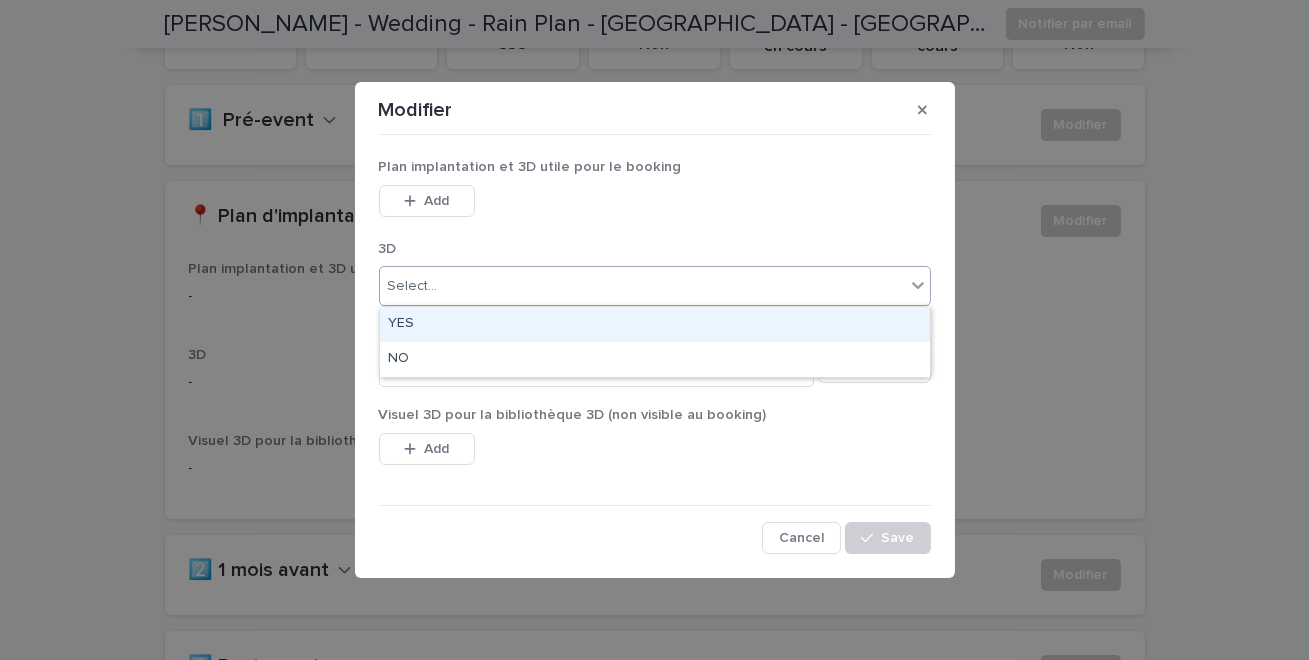 click on "Modifier Plan implantation et 3D utile pour le booking This file cannot be opened Download File Add 3D      option YES focused, 1 of 2. 2 results available. Use Up and Down to choose options, press Enter to select the currently focused option, press Escape to exit the menu, press Tab to select the option and exit the menu. Select... Contenu 3D Select... Add New Visuel 3D pour la bibliothèque 3D (non visible au booking) This file cannot be opened Download File Add Cancel Save" at bounding box center [655, 329] 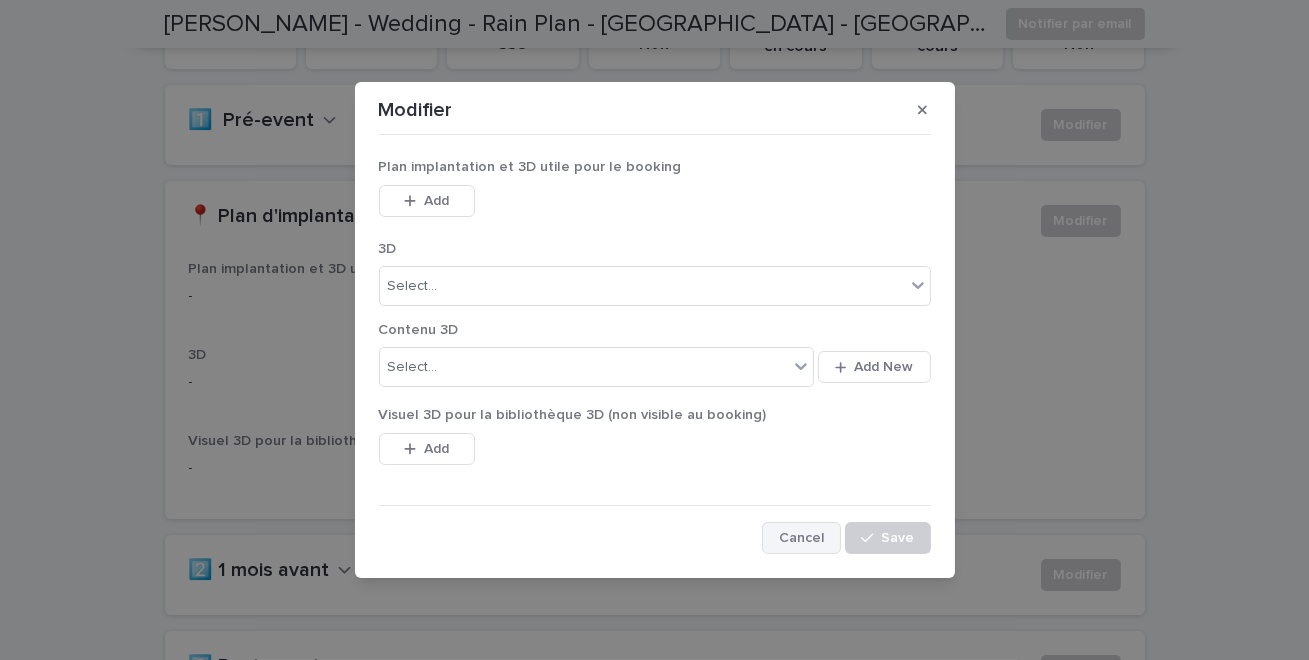 click on "Cancel" at bounding box center (801, 538) 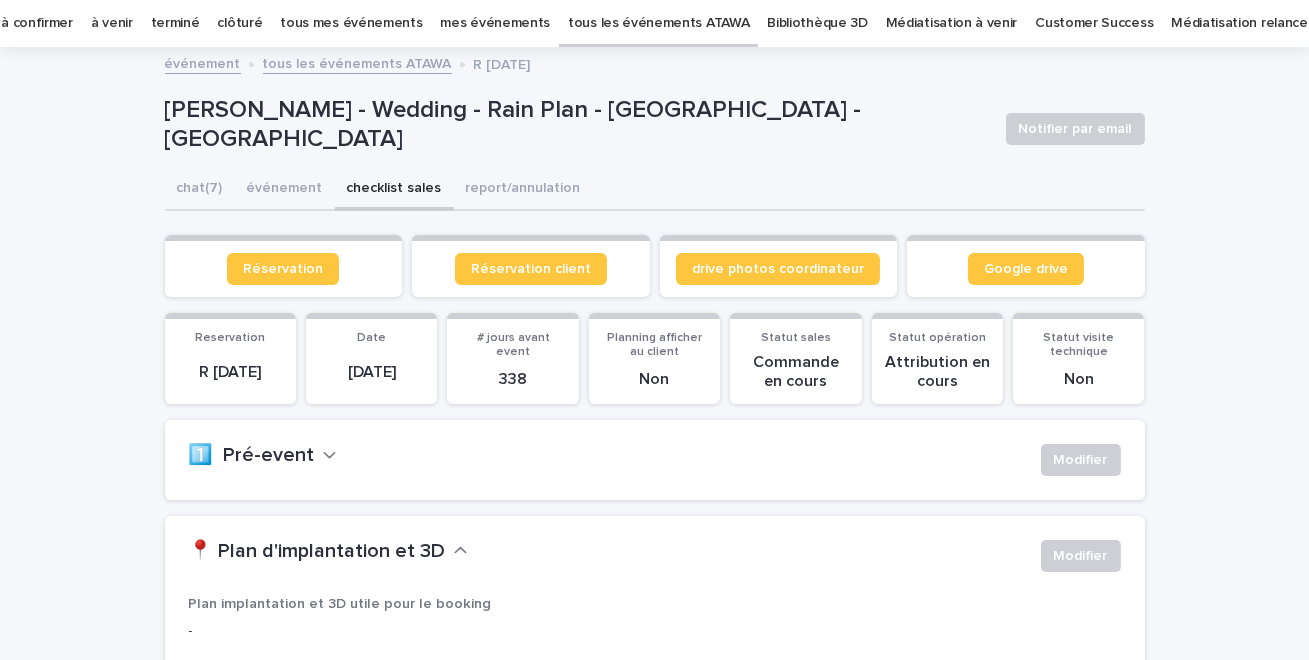 scroll, scrollTop: 0, scrollLeft: 0, axis: both 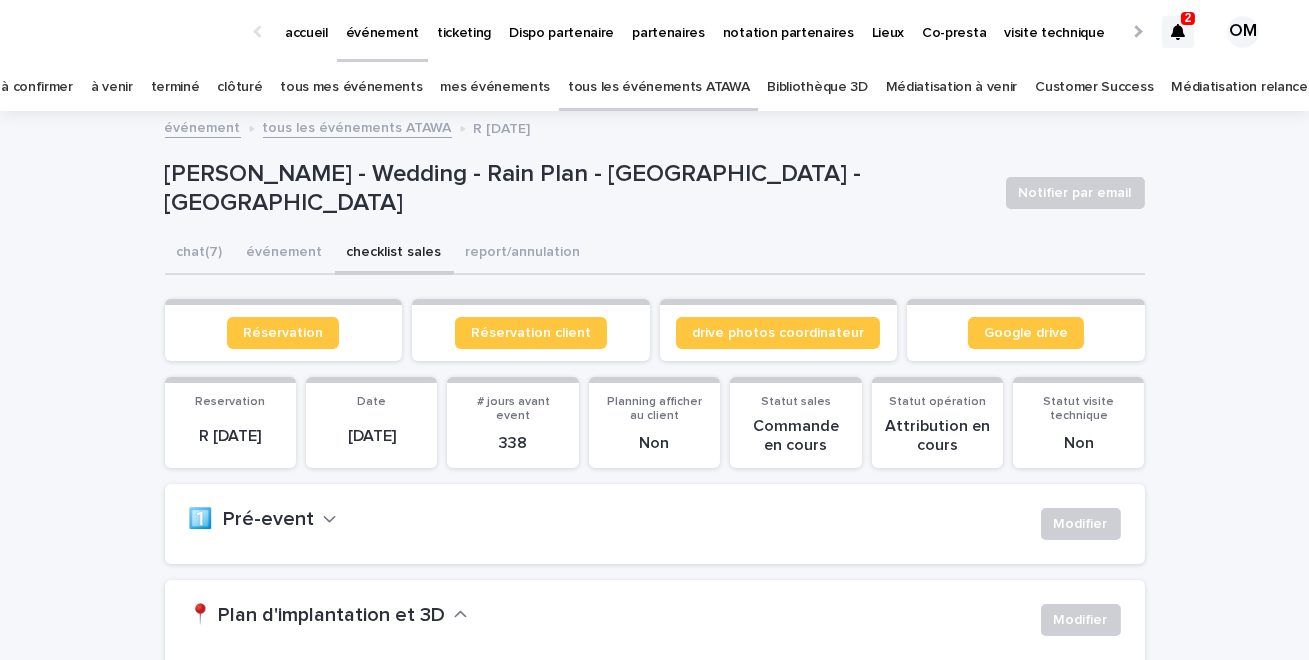 click on "tous les événements ATAWA" at bounding box center (357, 126) 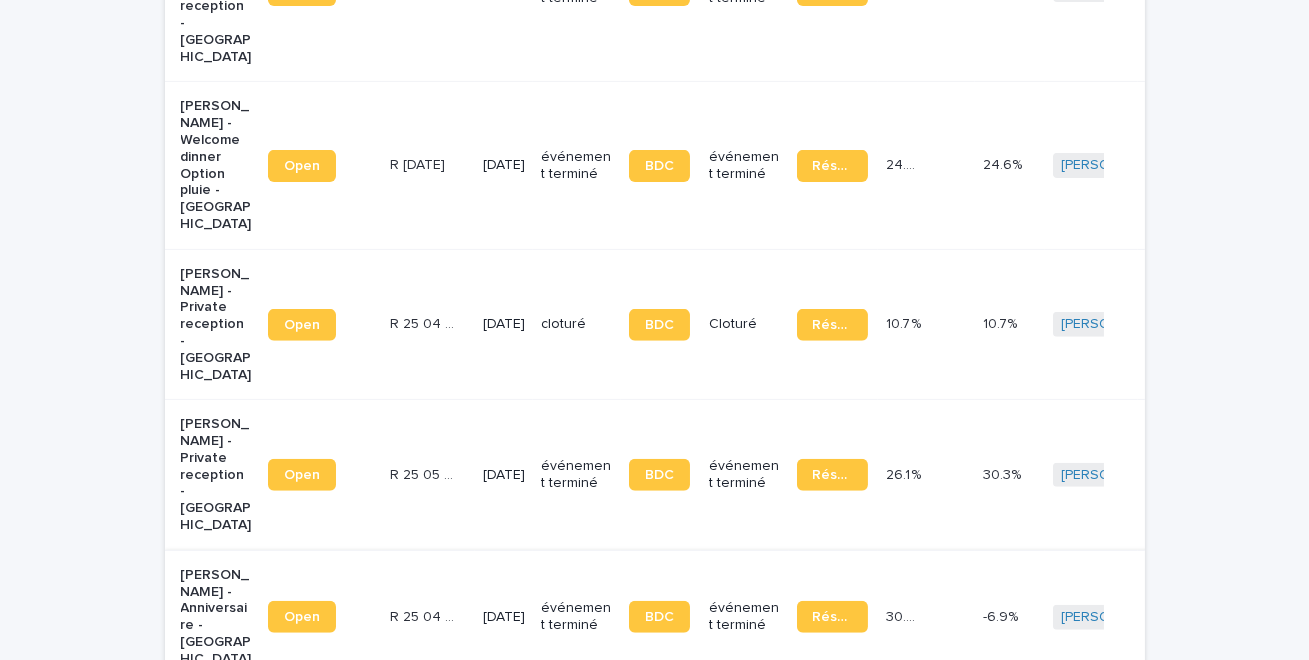 scroll, scrollTop: 1763, scrollLeft: 0, axis: vertical 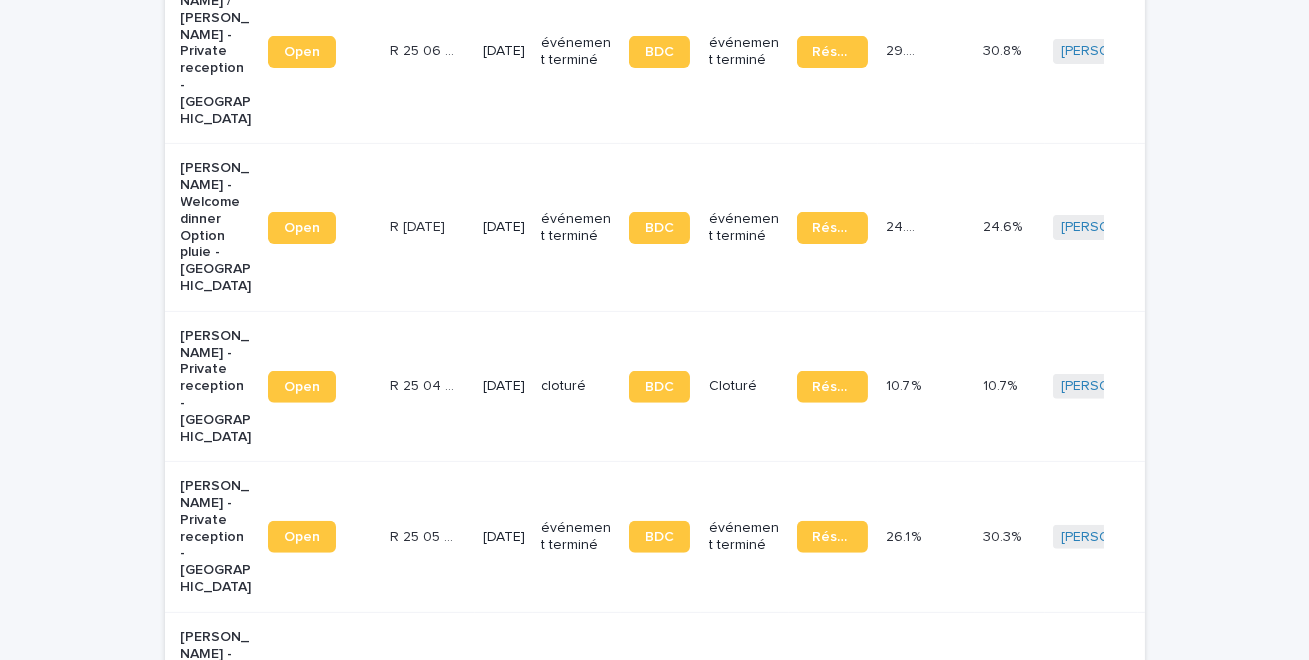 click on "19/6/2025" at bounding box center (504, 537) 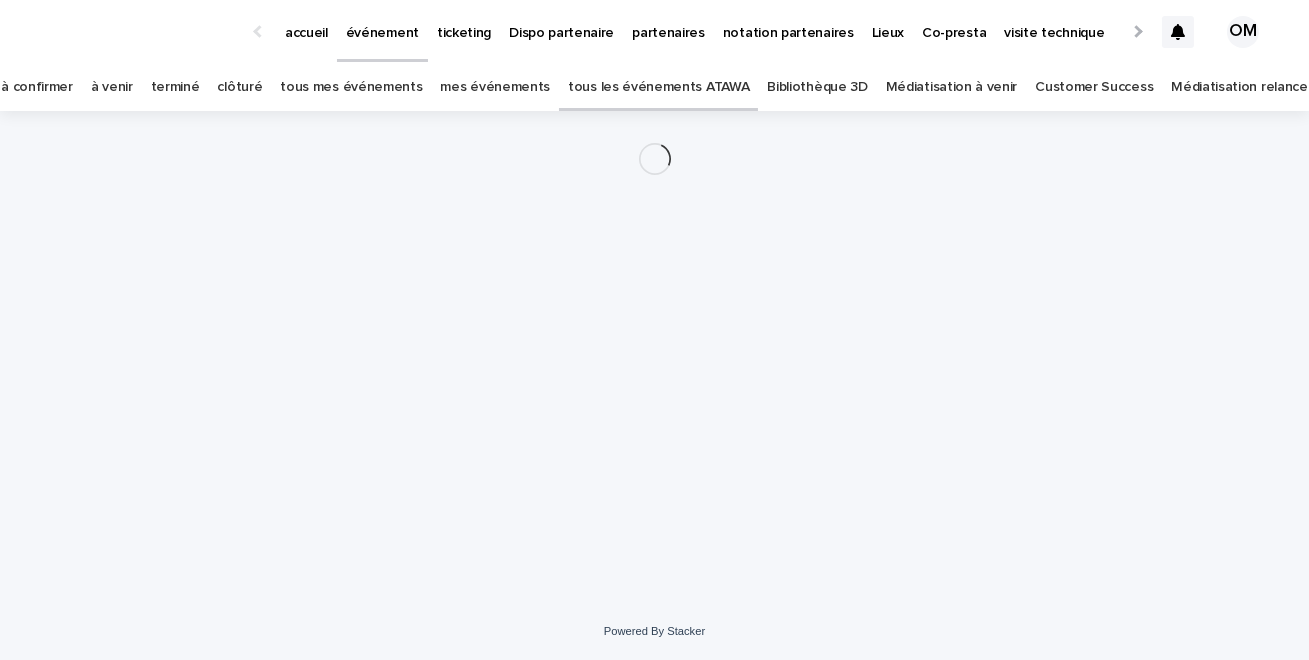 scroll, scrollTop: 0, scrollLeft: 0, axis: both 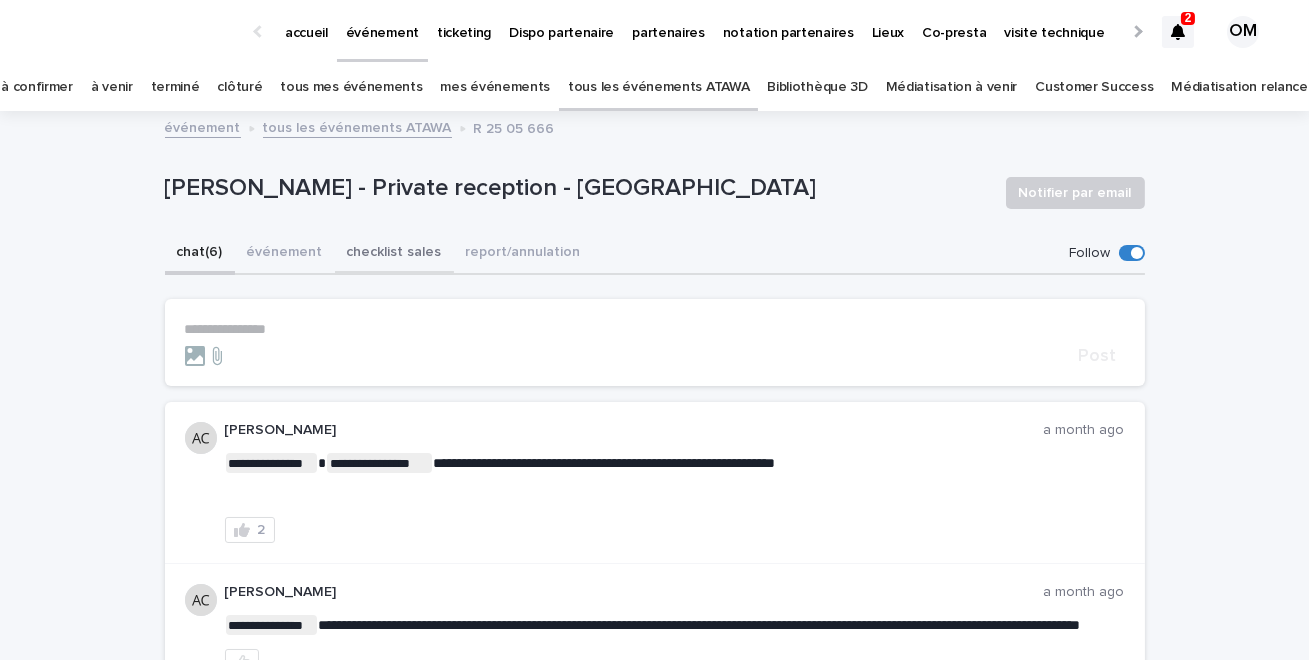 click on "checklist sales" at bounding box center [394, 254] 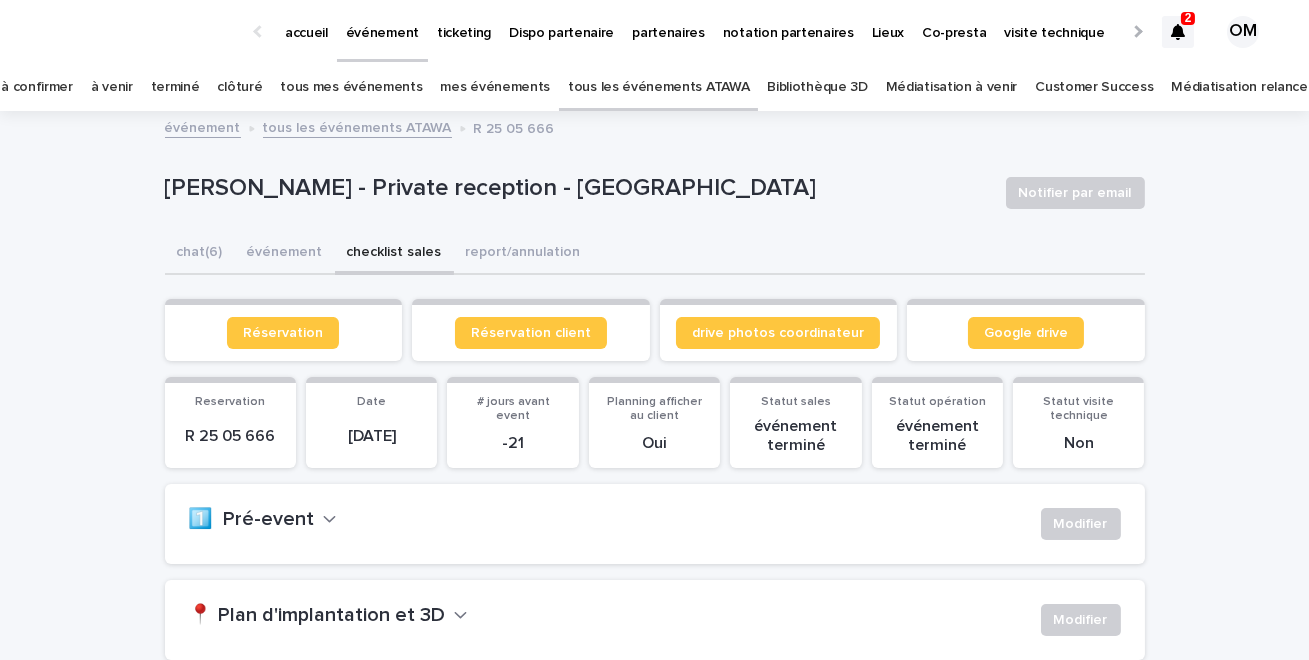 scroll, scrollTop: 555, scrollLeft: 0, axis: vertical 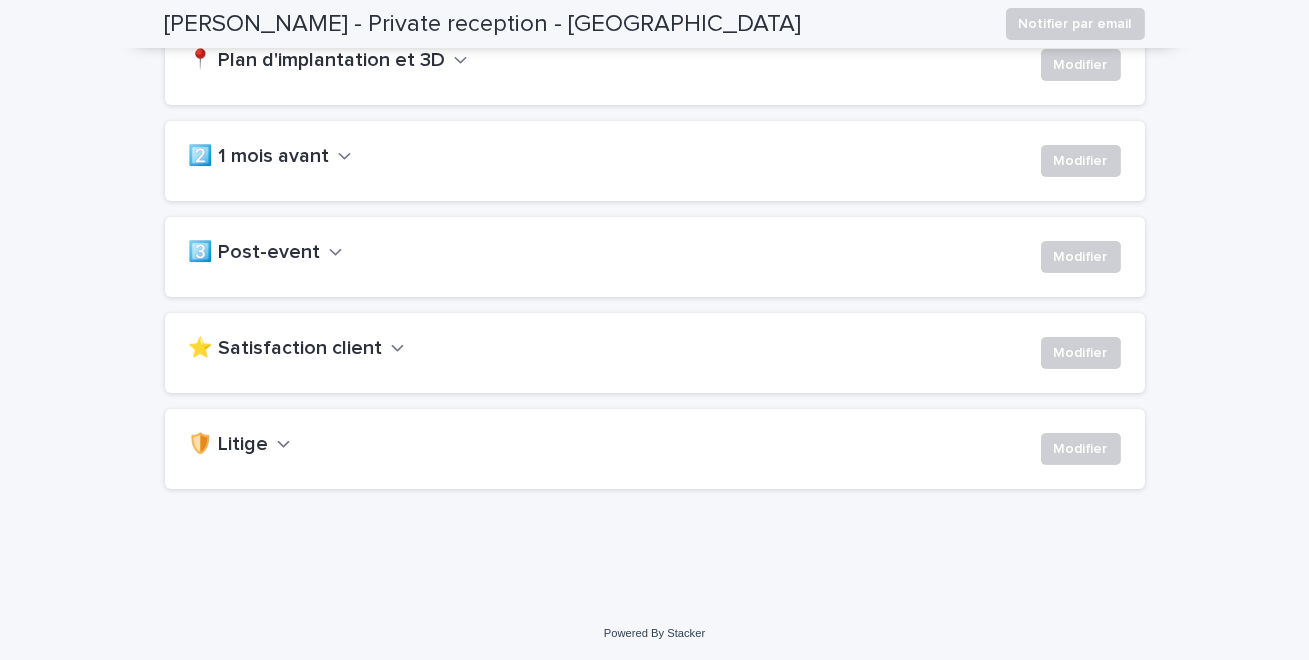 click on "⭐ Satisfaction client" at bounding box center (286, 349) 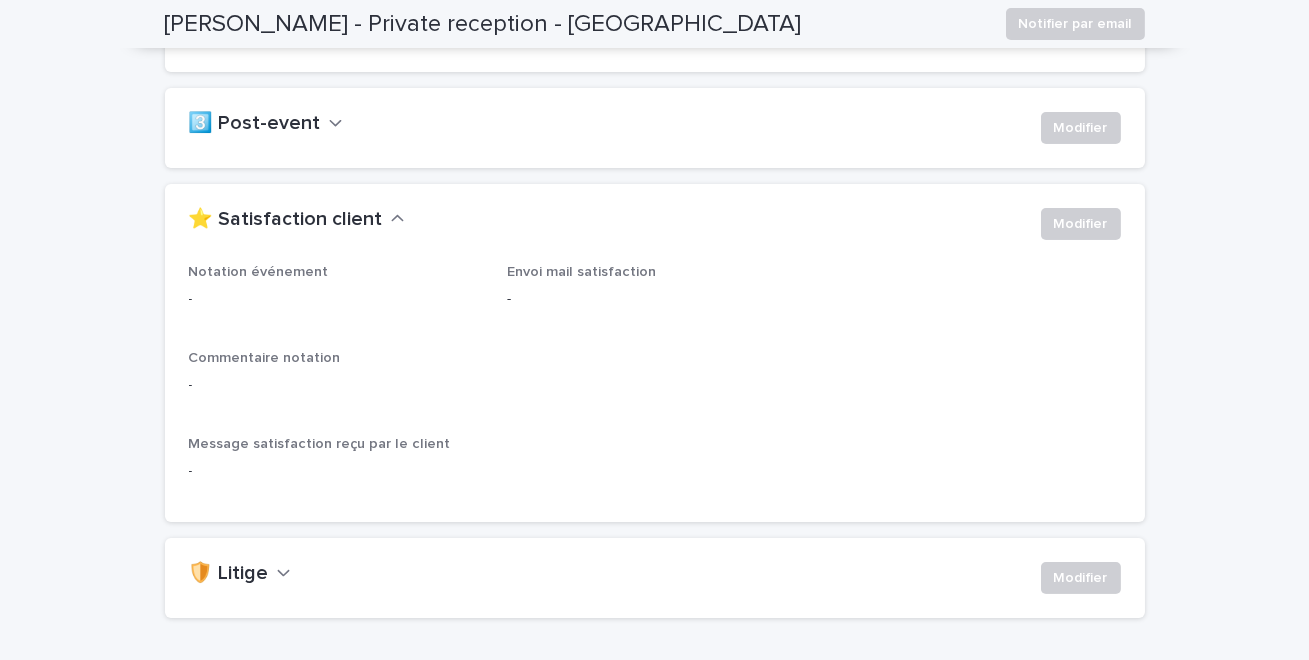 scroll, scrollTop: 684, scrollLeft: 0, axis: vertical 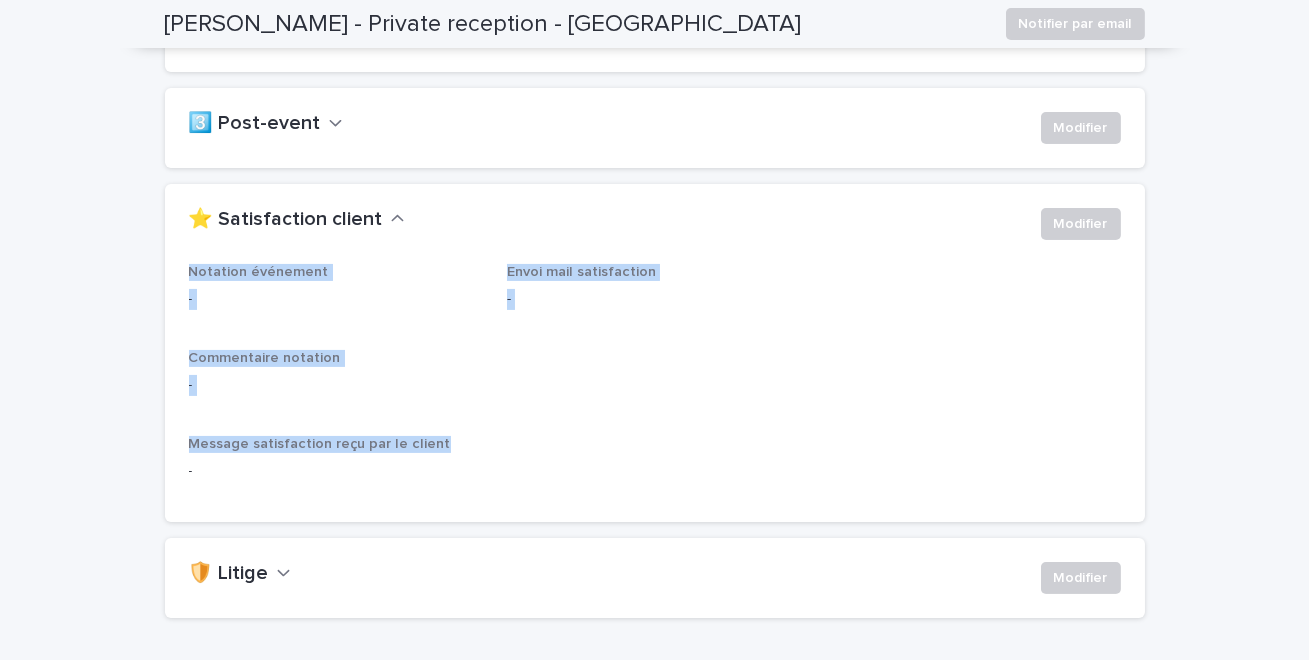drag, startPoint x: 188, startPoint y: 272, endPoint x: 478, endPoint y: 438, distance: 334.14966 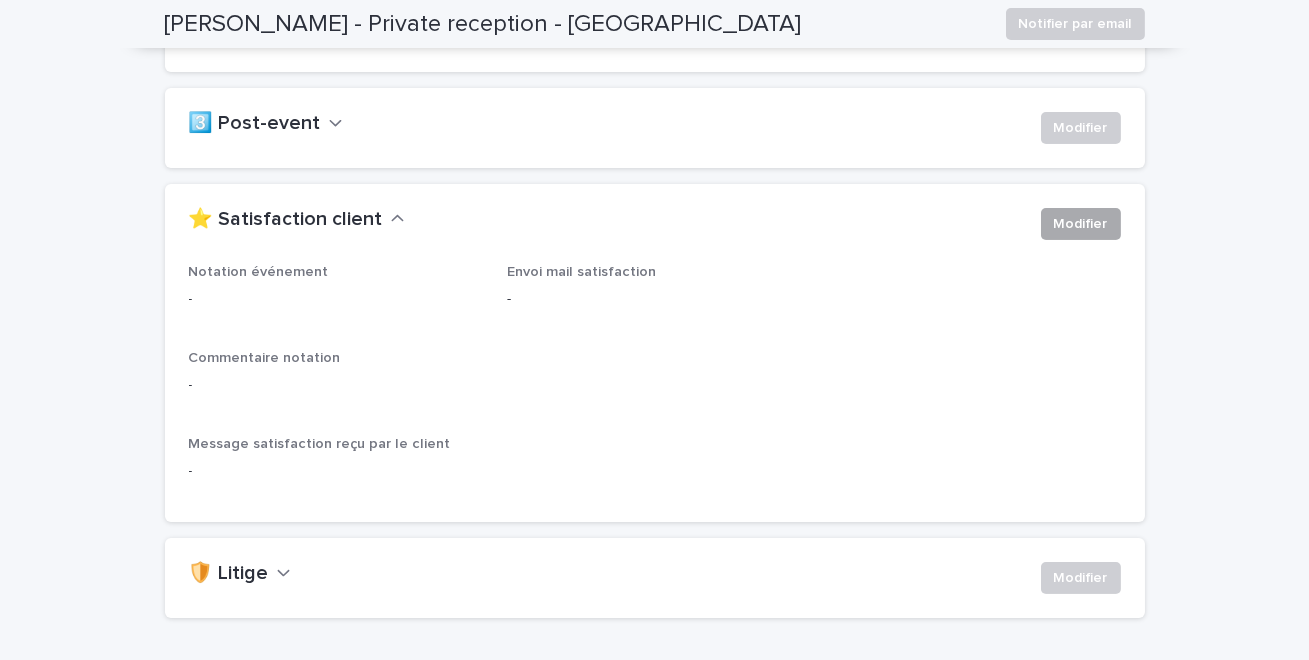 click on "Modifier" at bounding box center [1081, 224] 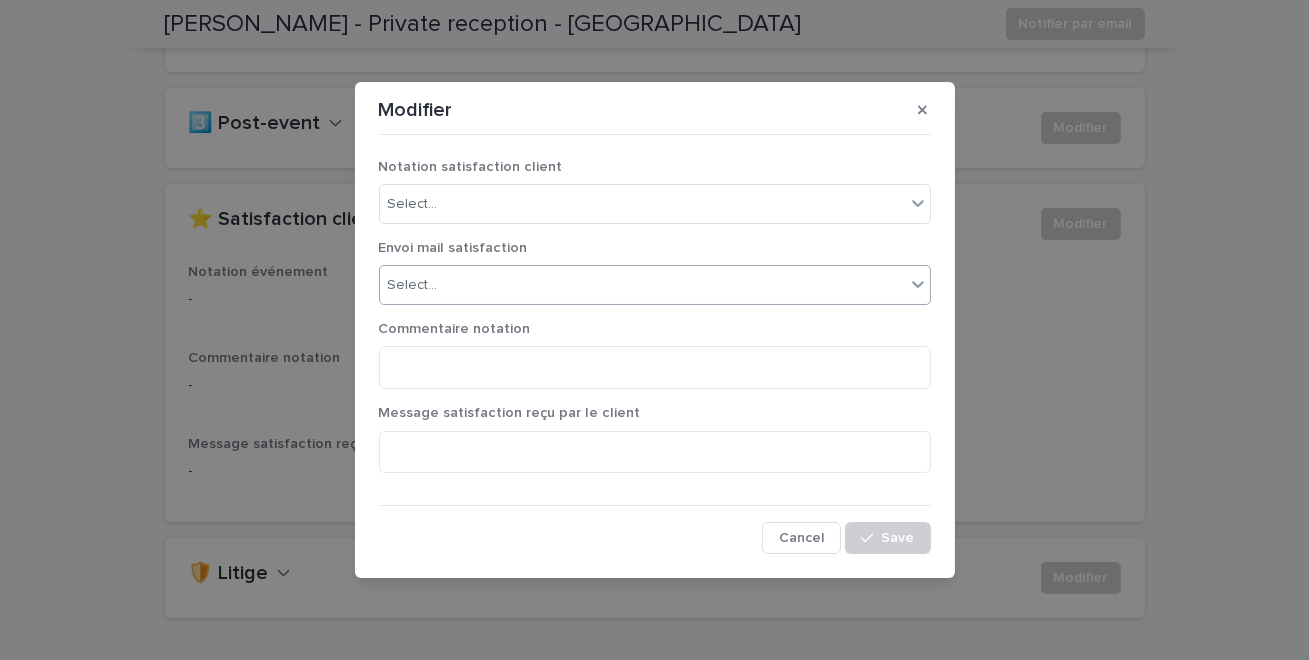 click on "Select..." at bounding box center [642, 285] 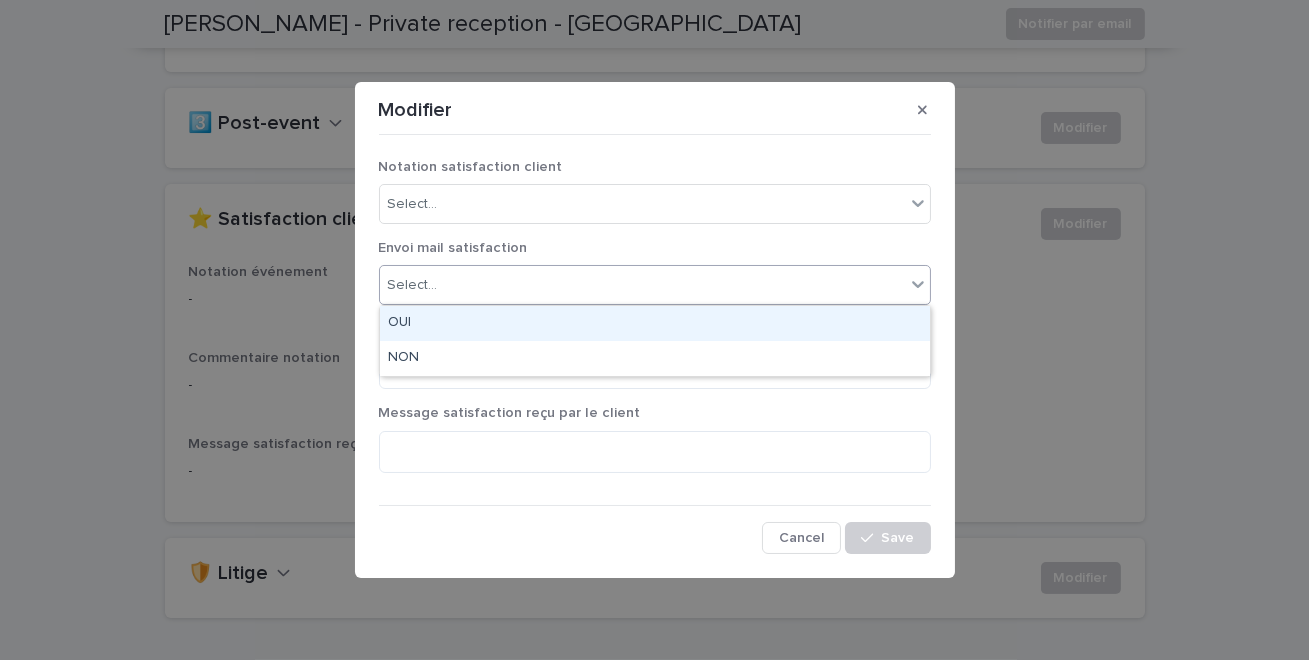 click on "Modifier Notation satisfaction client Select... Envoi mail satisfaction      option OUI focused, 1 of 2. 2 results available. Use Up and Down to choose options, press Enter to select the currently focused option, press Escape to exit the menu, press Tab to select the option and exit the menu. Select... Commentaire notation Message satisfaction reçu par le client Cancel Save" at bounding box center [655, 330] 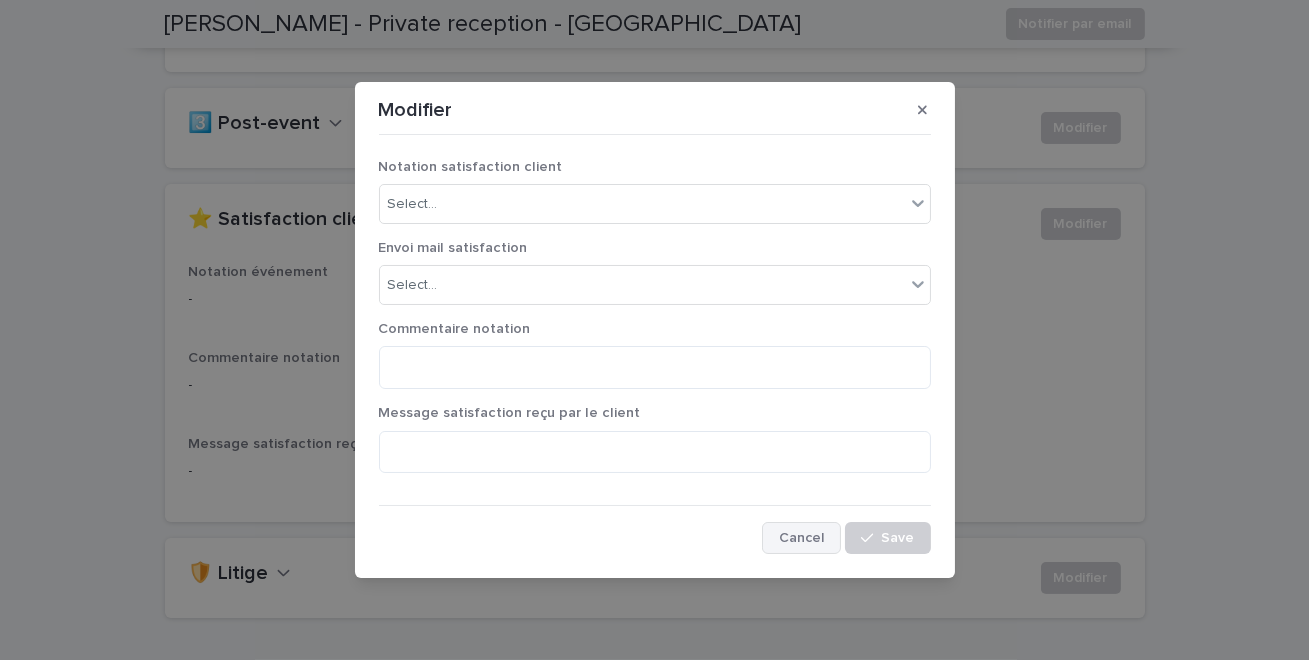 click on "Cancel" at bounding box center [801, 538] 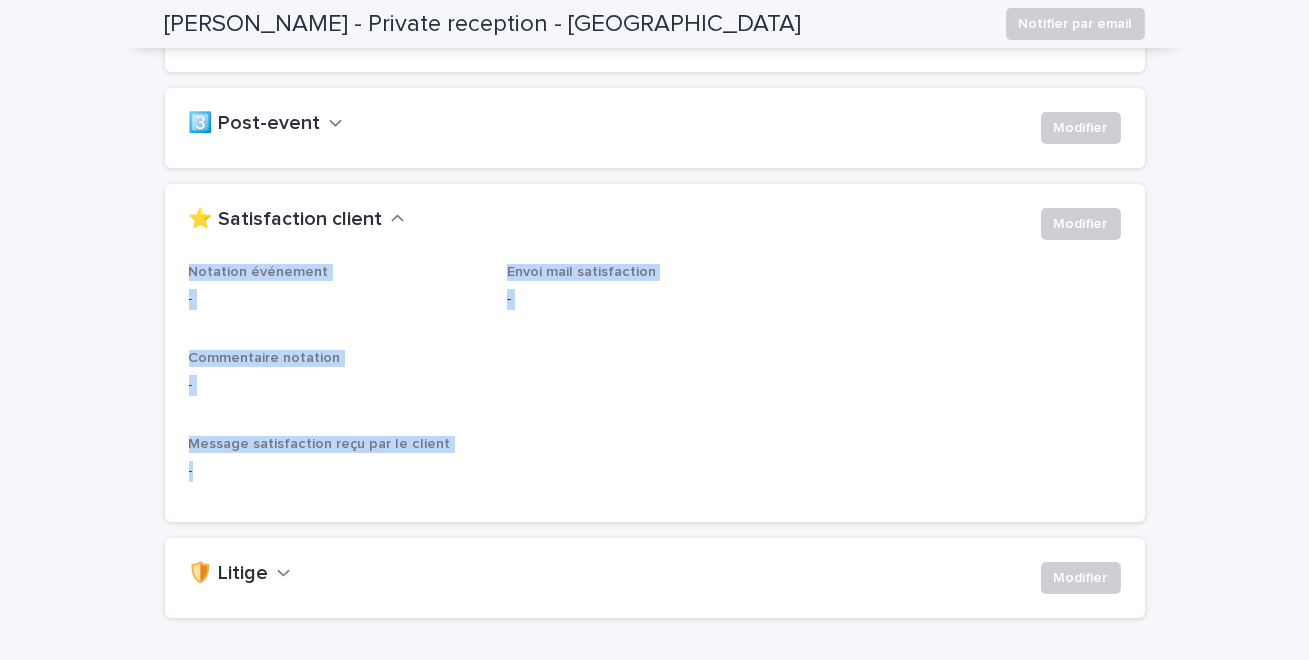 drag, startPoint x: 228, startPoint y: 252, endPoint x: 547, endPoint y: 466, distance: 384.1315 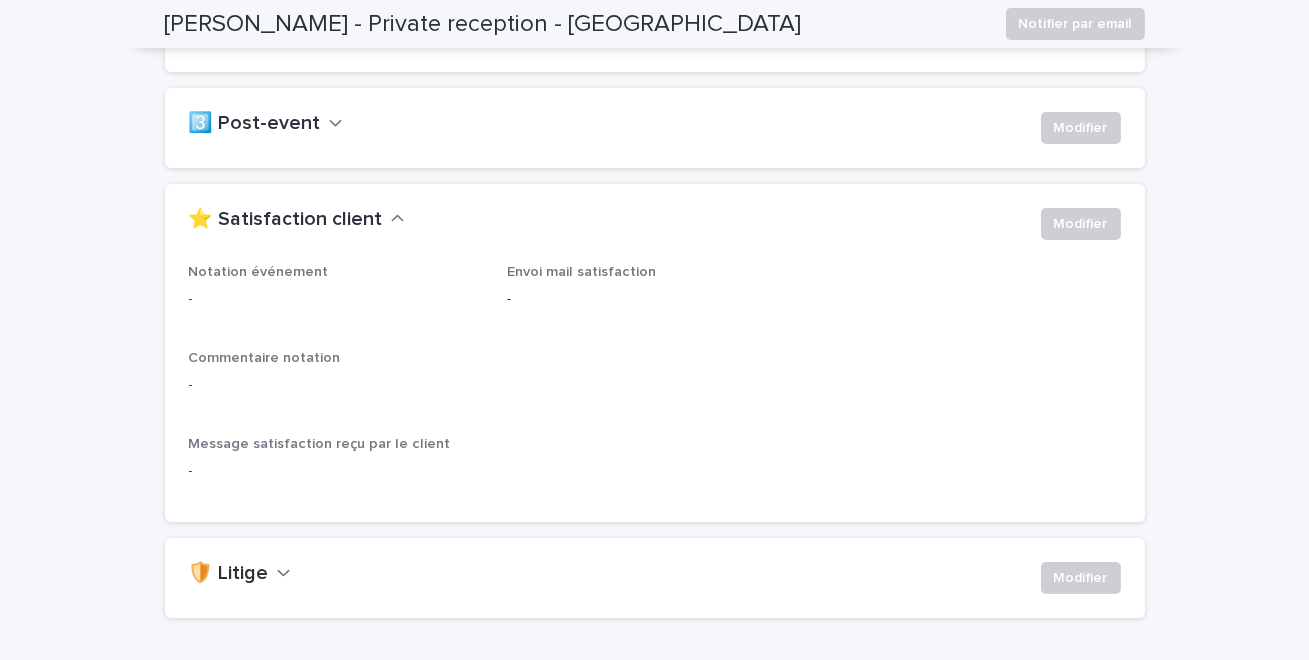 scroll, scrollTop: 0, scrollLeft: 0, axis: both 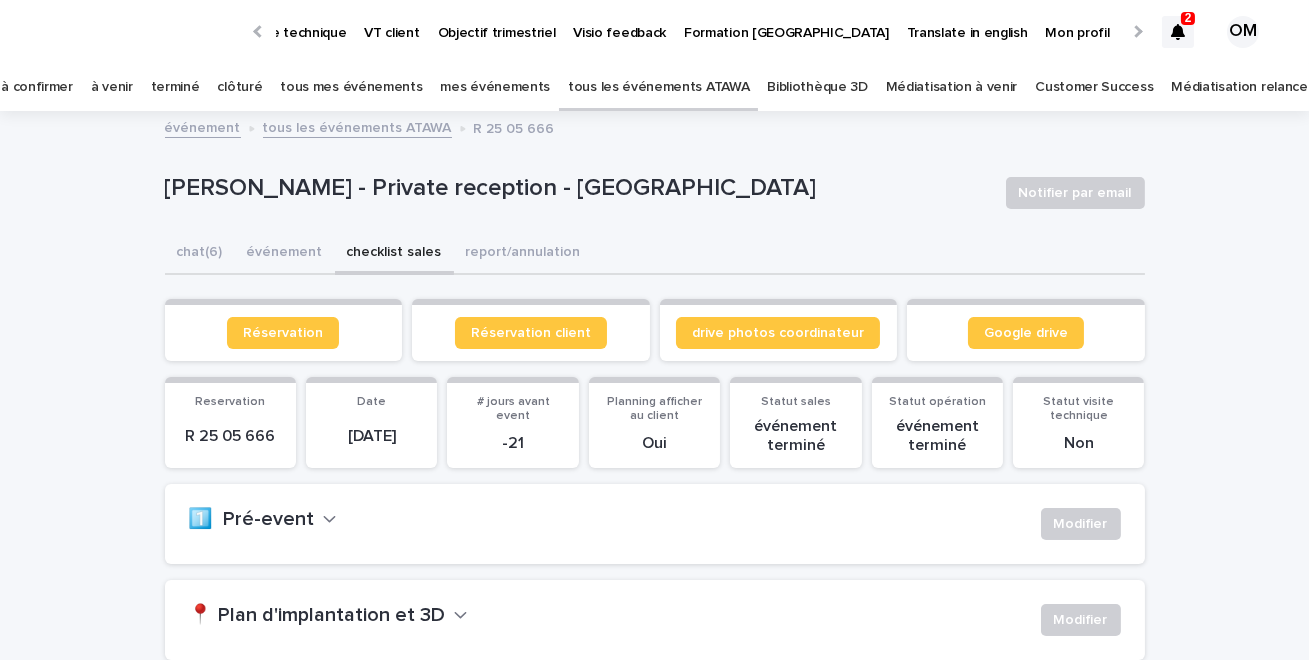 click on "Objectif trimestriel" at bounding box center (497, 21) 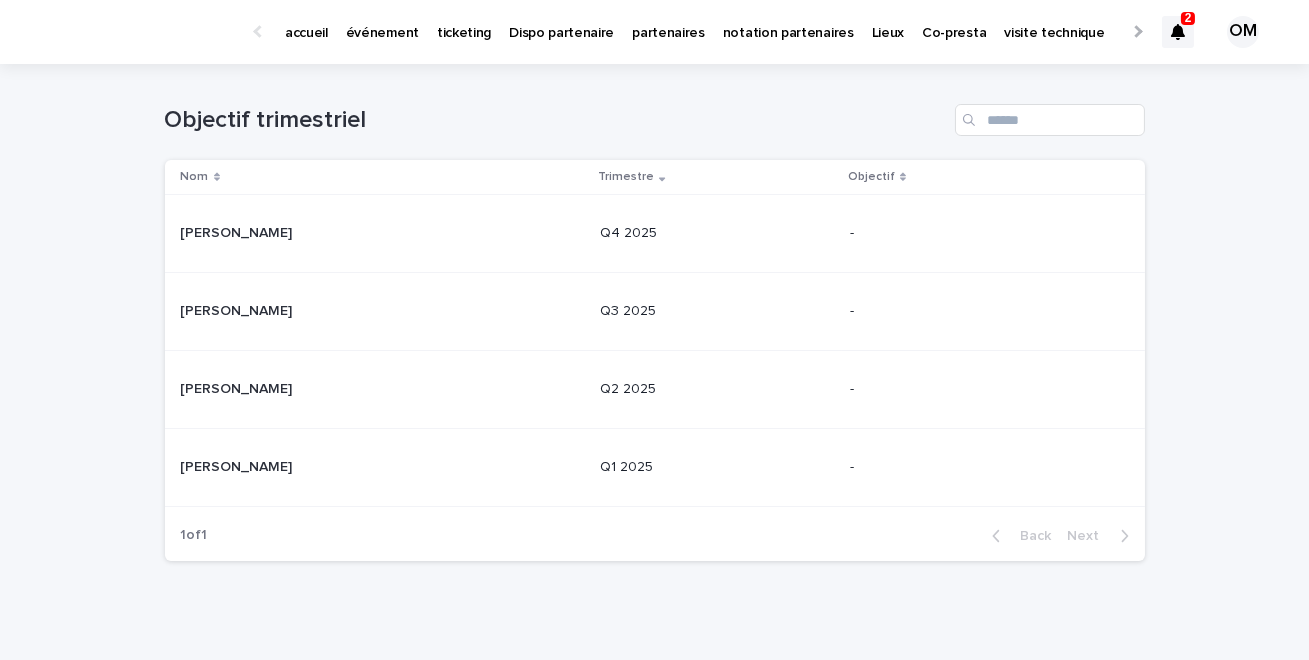click on "Olivia Marchand Olivia Marchand" at bounding box center [383, 233] 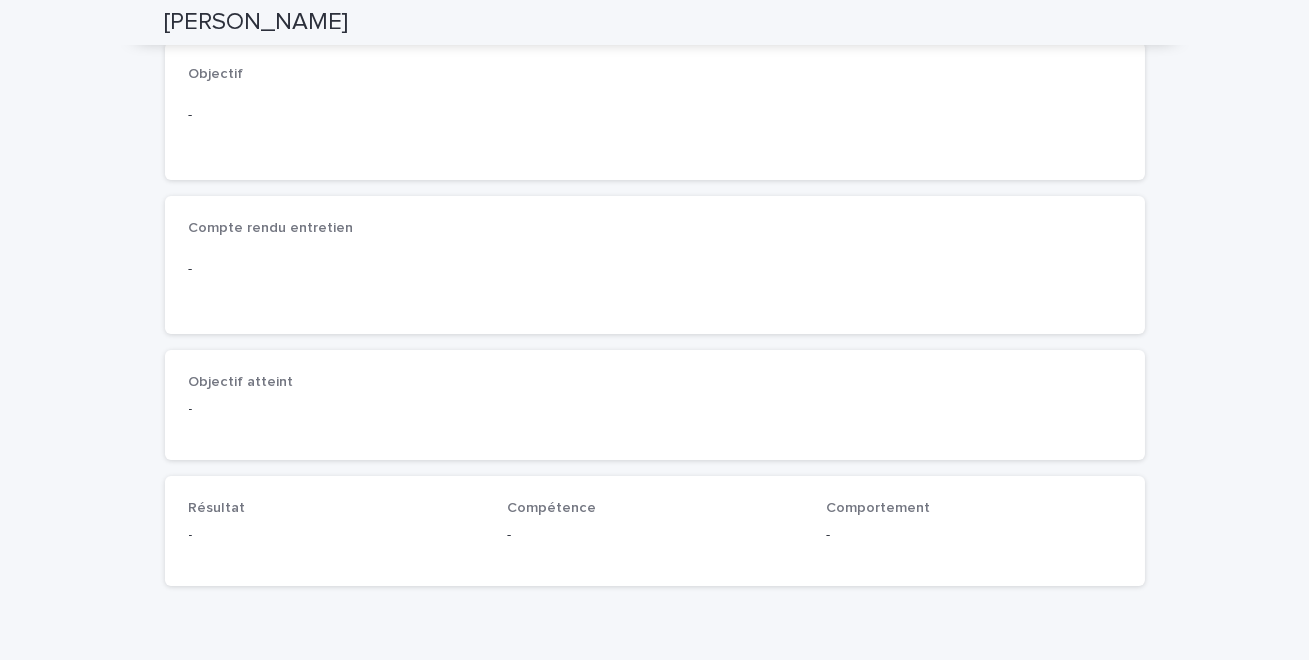 scroll, scrollTop: 286, scrollLeft: 0, axis: vertical 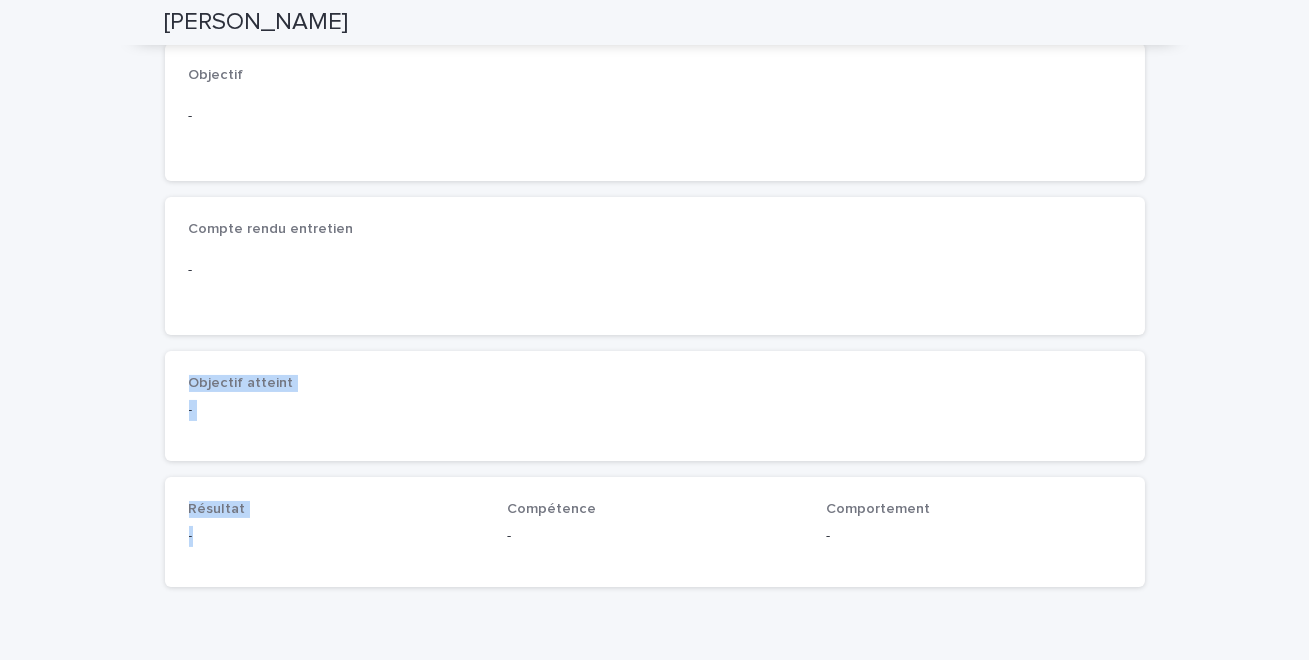 drag, startPoint x: 187, startPoint y: 379, endPoint x: 388, endPoint y: 560, distance: 270.48474 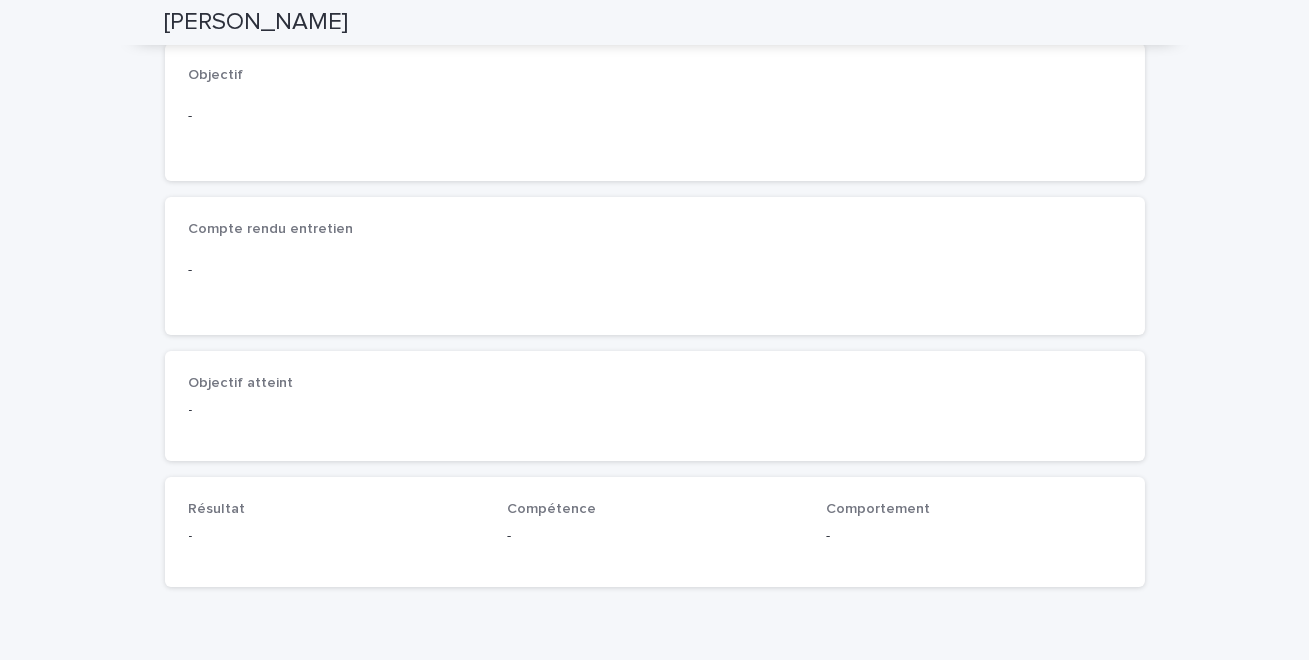 click on "-" at bounding box center (336, 116) 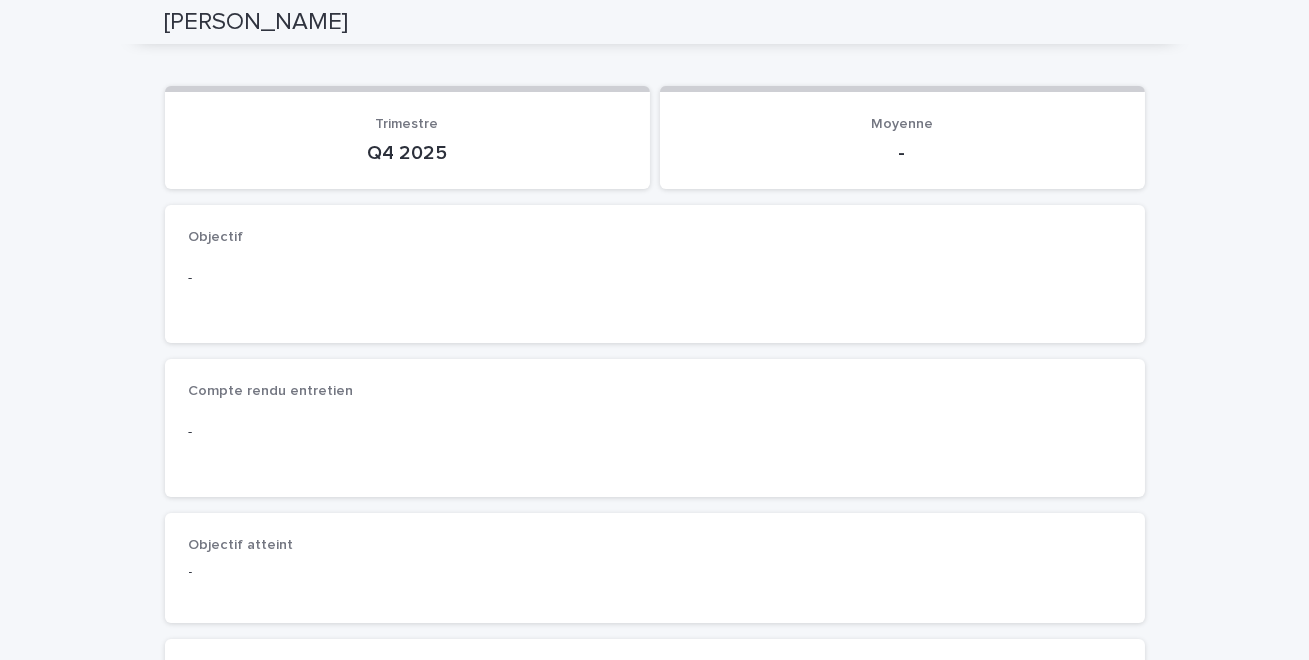 scroll, scrollTop: 121, scrollLeft: 0, axis: vertical 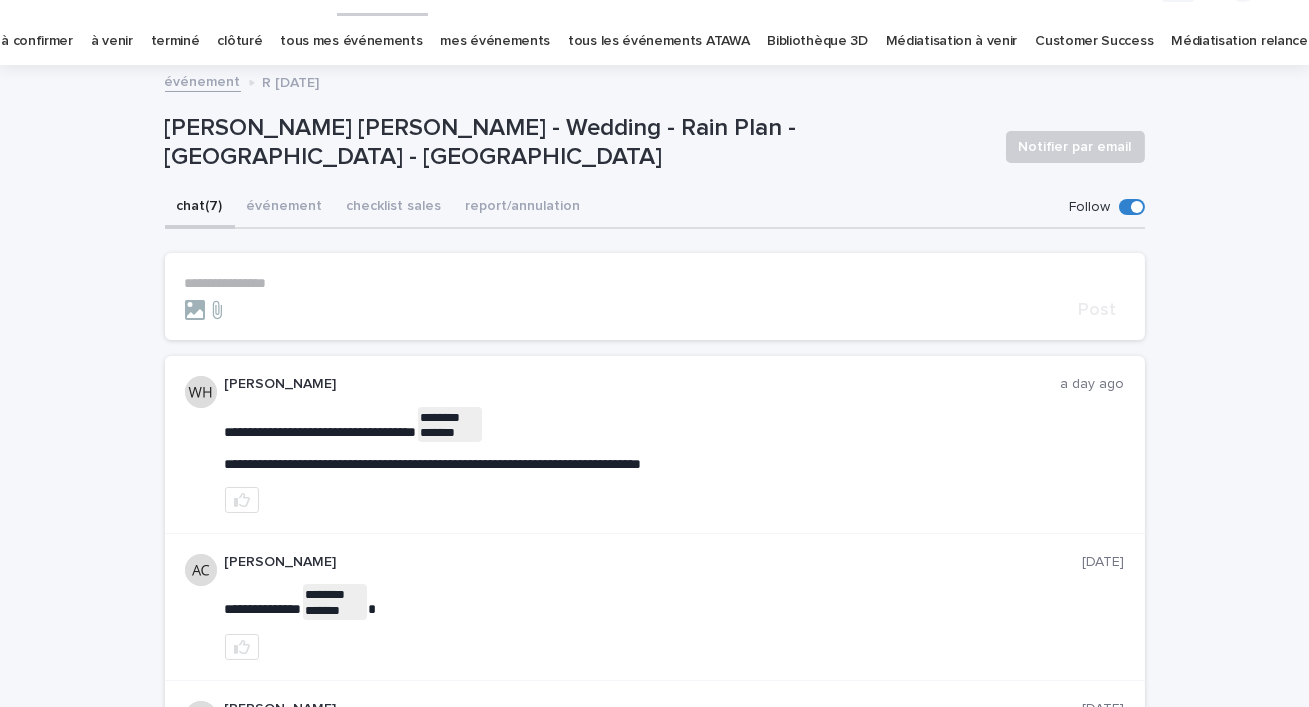 click on "**********" at bounding box center [675, 444] 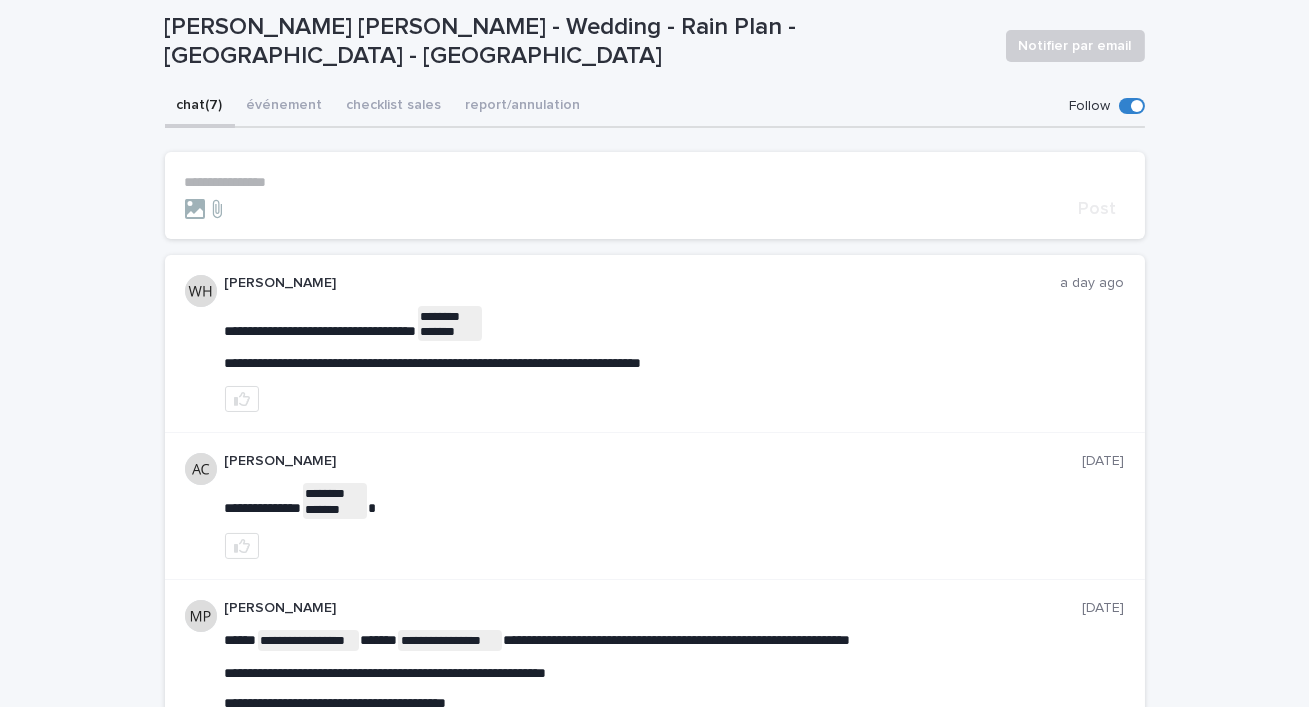 scroll, scrollTop: 143, scrollLeft: 0, axis: vertical 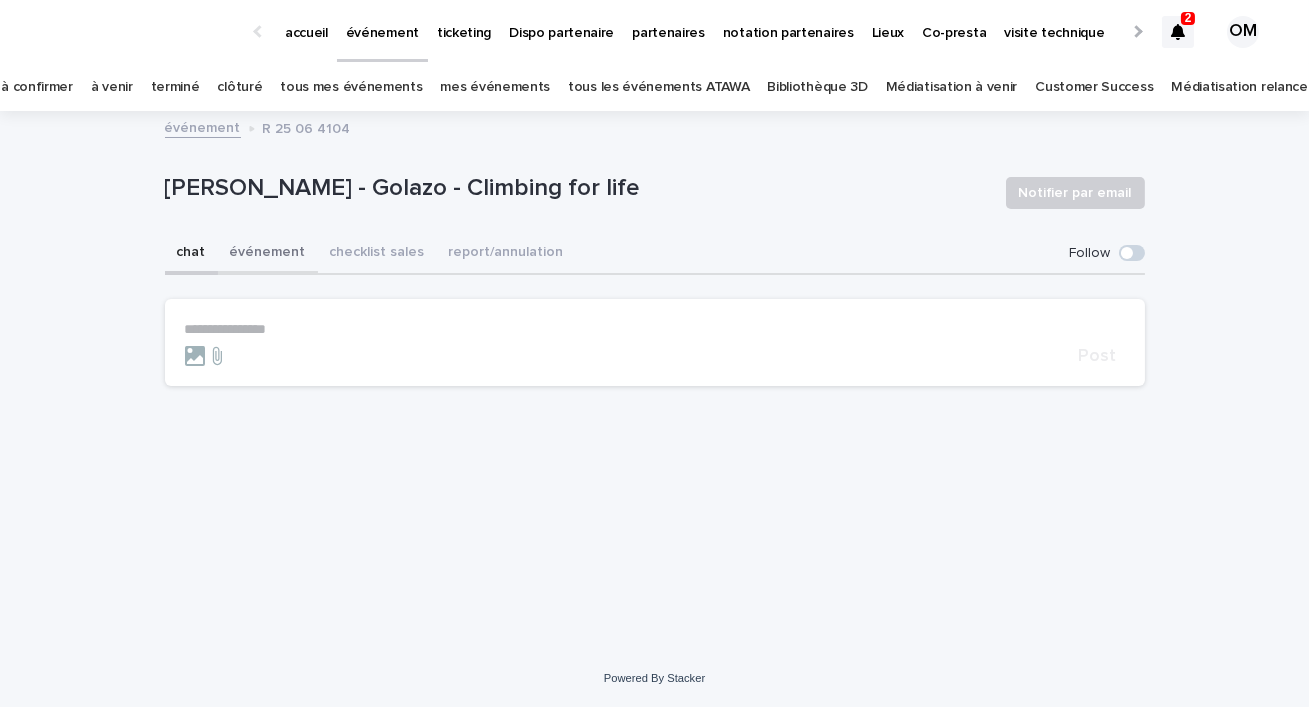 click on "événement" at bounding box center [268, 254] 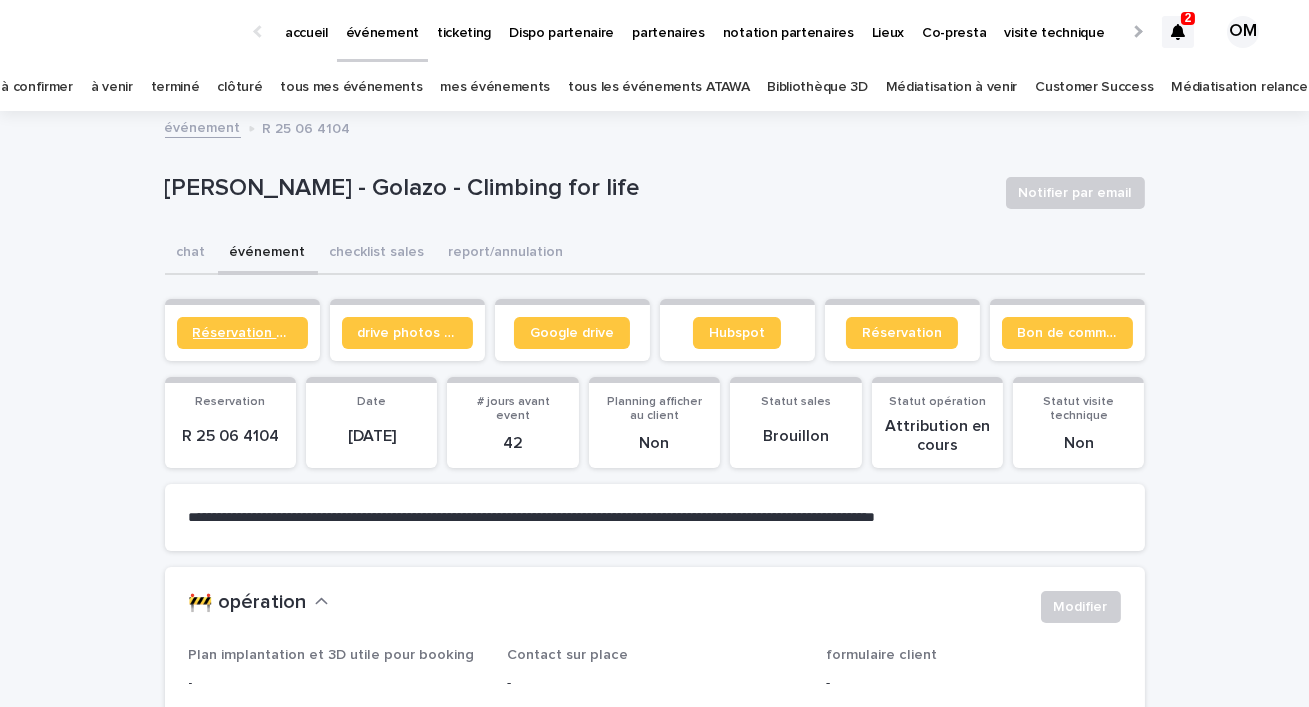 click on "Réservation client" at bounding box center (242, 333) 